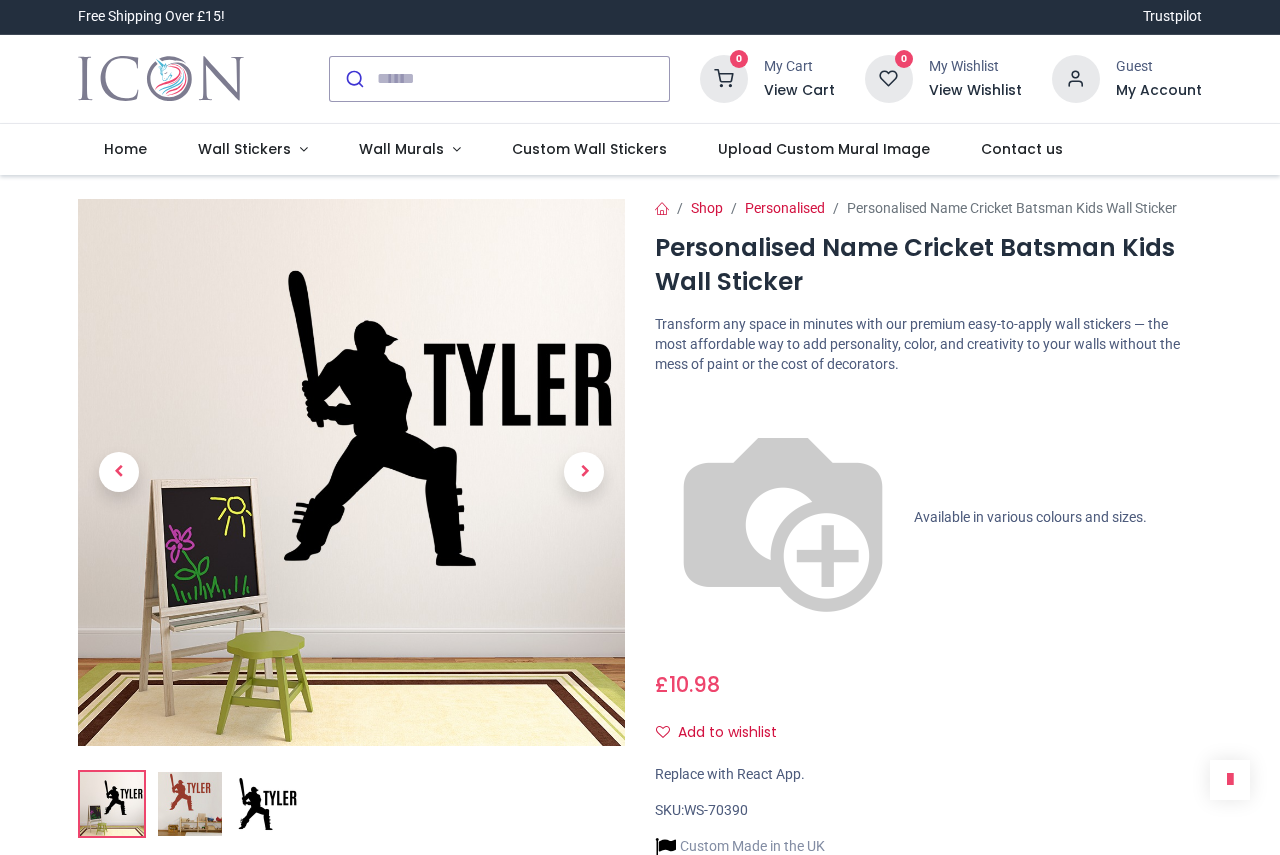 scroll, scrollTop: 0, scrollLeft: 0, axis: both 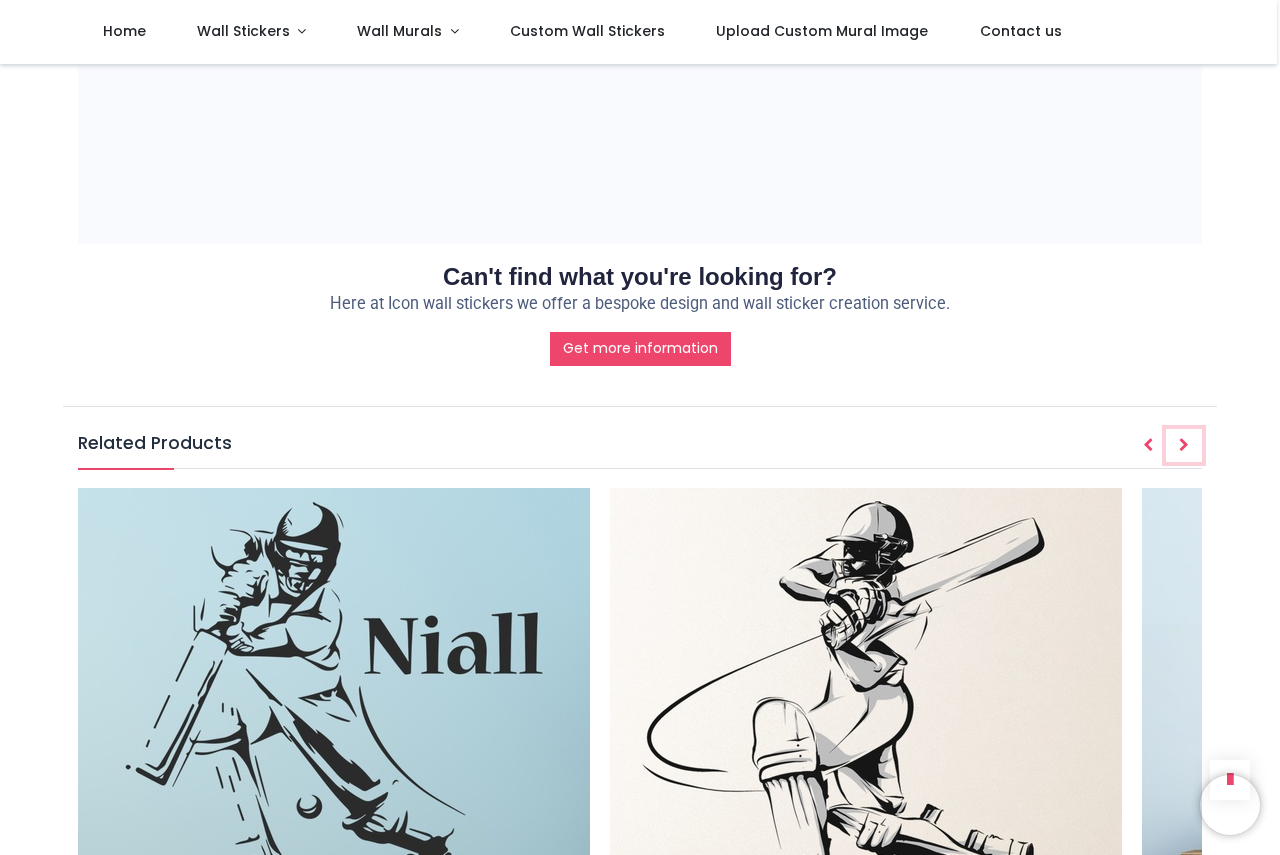 click at bounding box center (1184, 445) 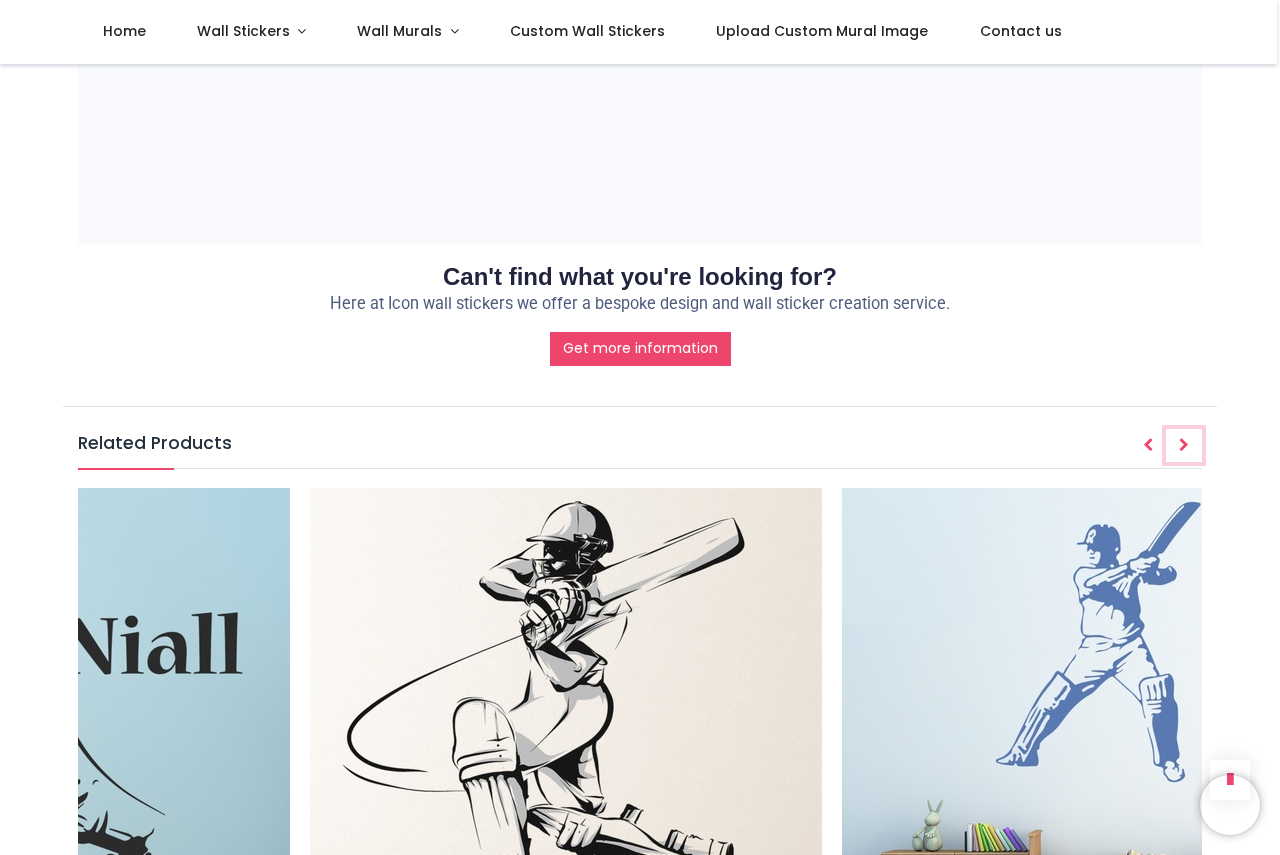 click at bounding box center (1184, 445) 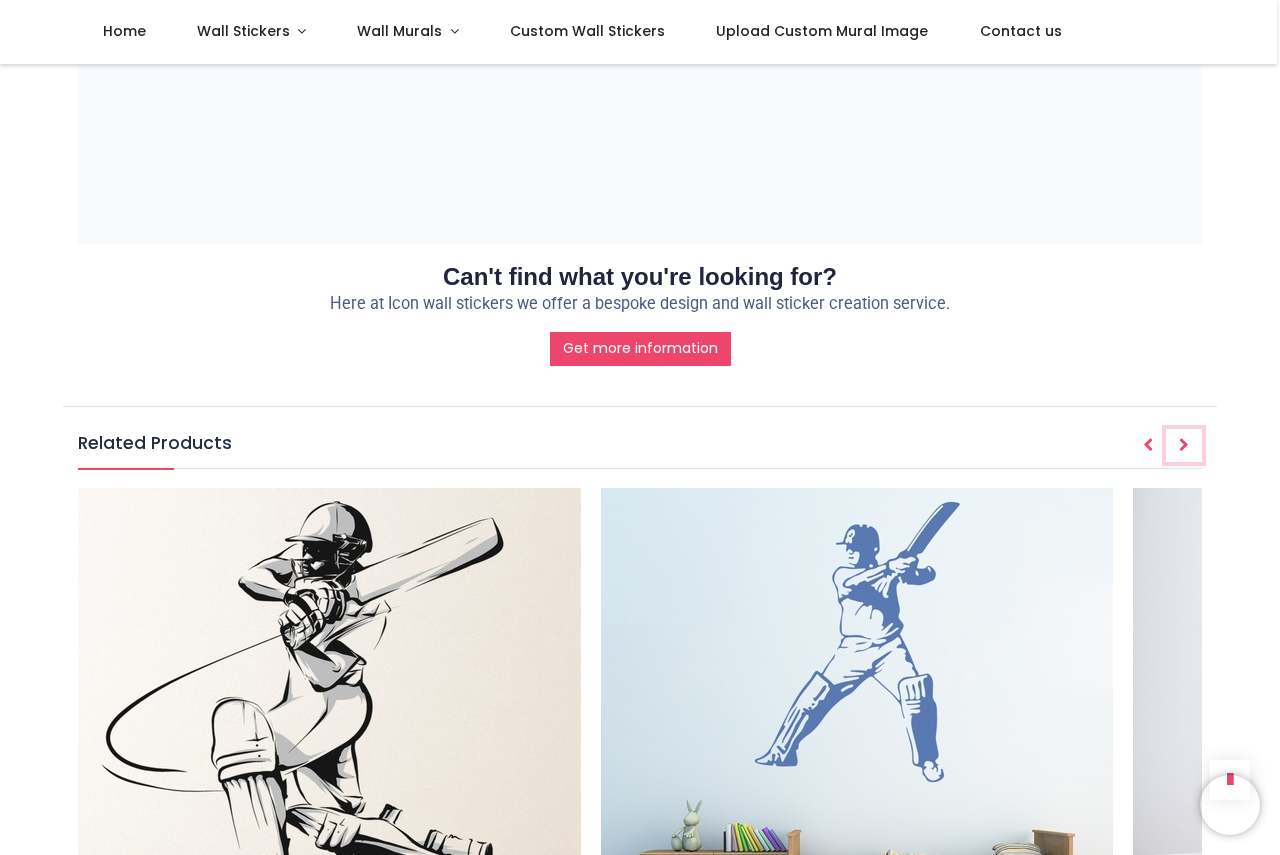 scroll, scrollTop: 0, scrollLeft: 600, axis: horizontal 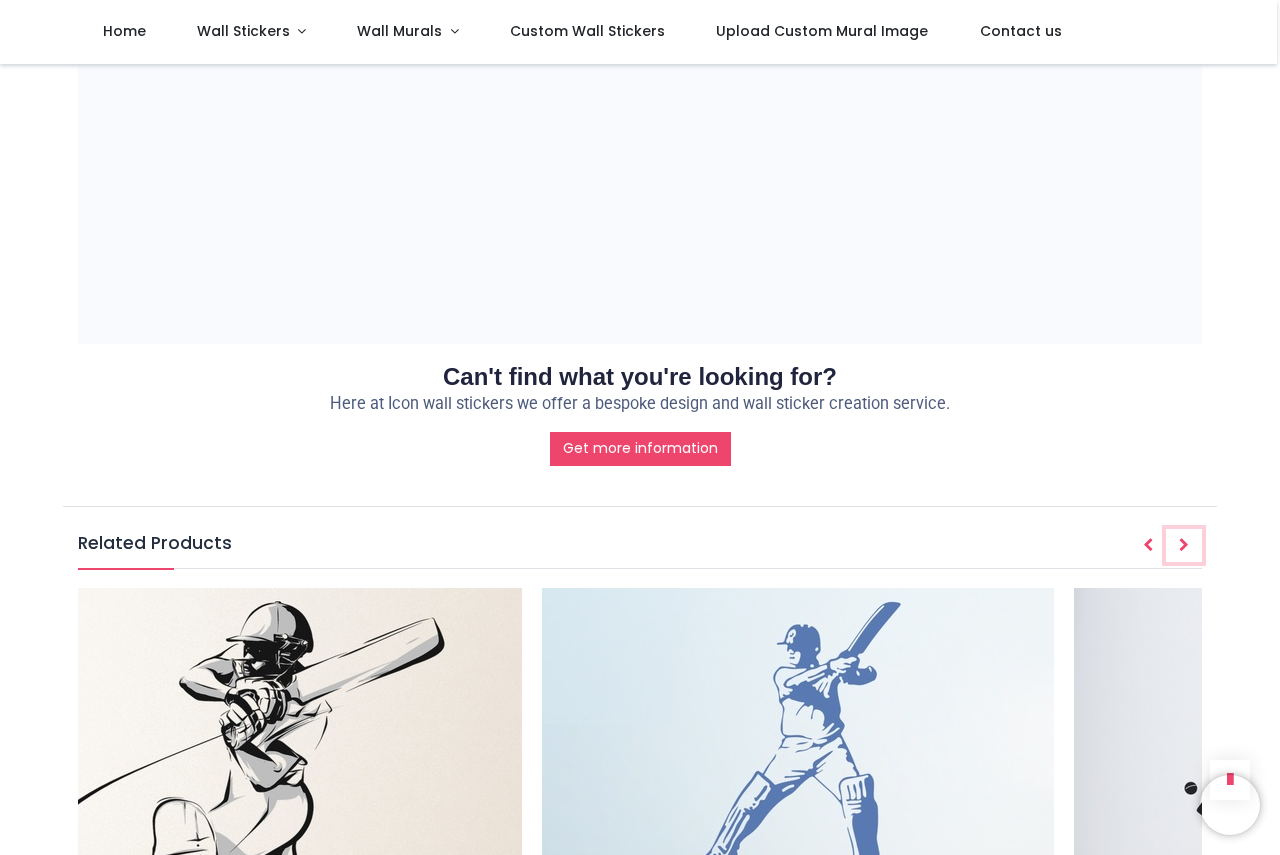 click at bounding box center (1184, 546) 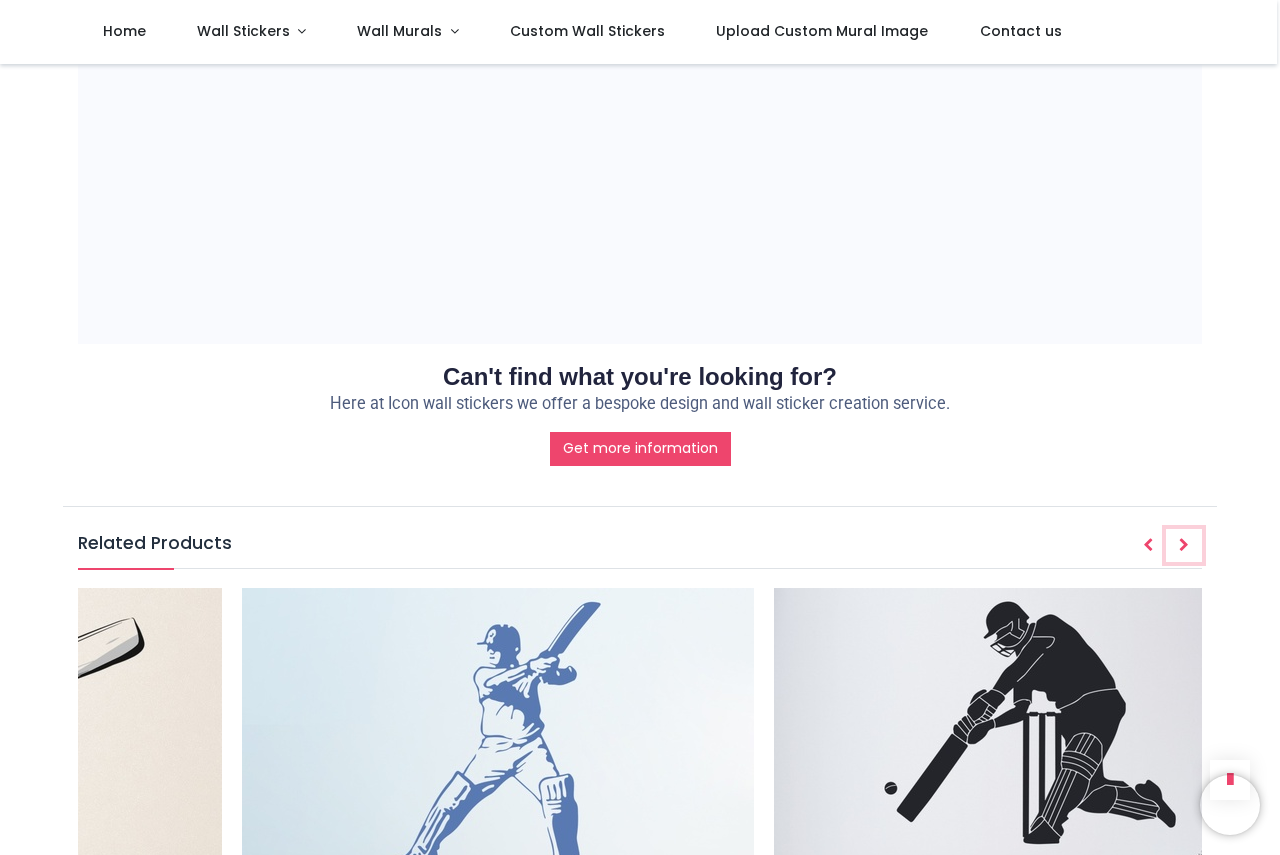 click at bounding box center (1184, 546) 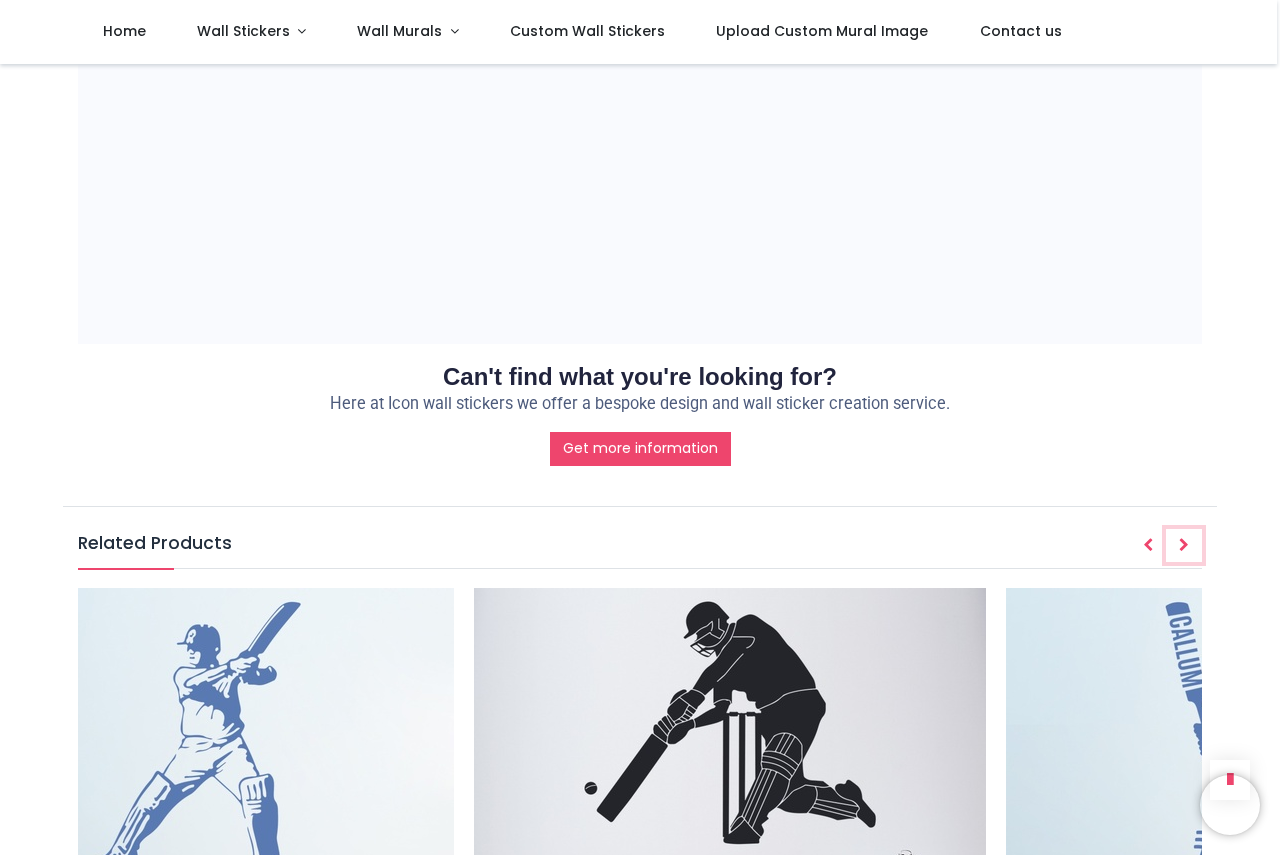 click at bounding box center (1184, 546) 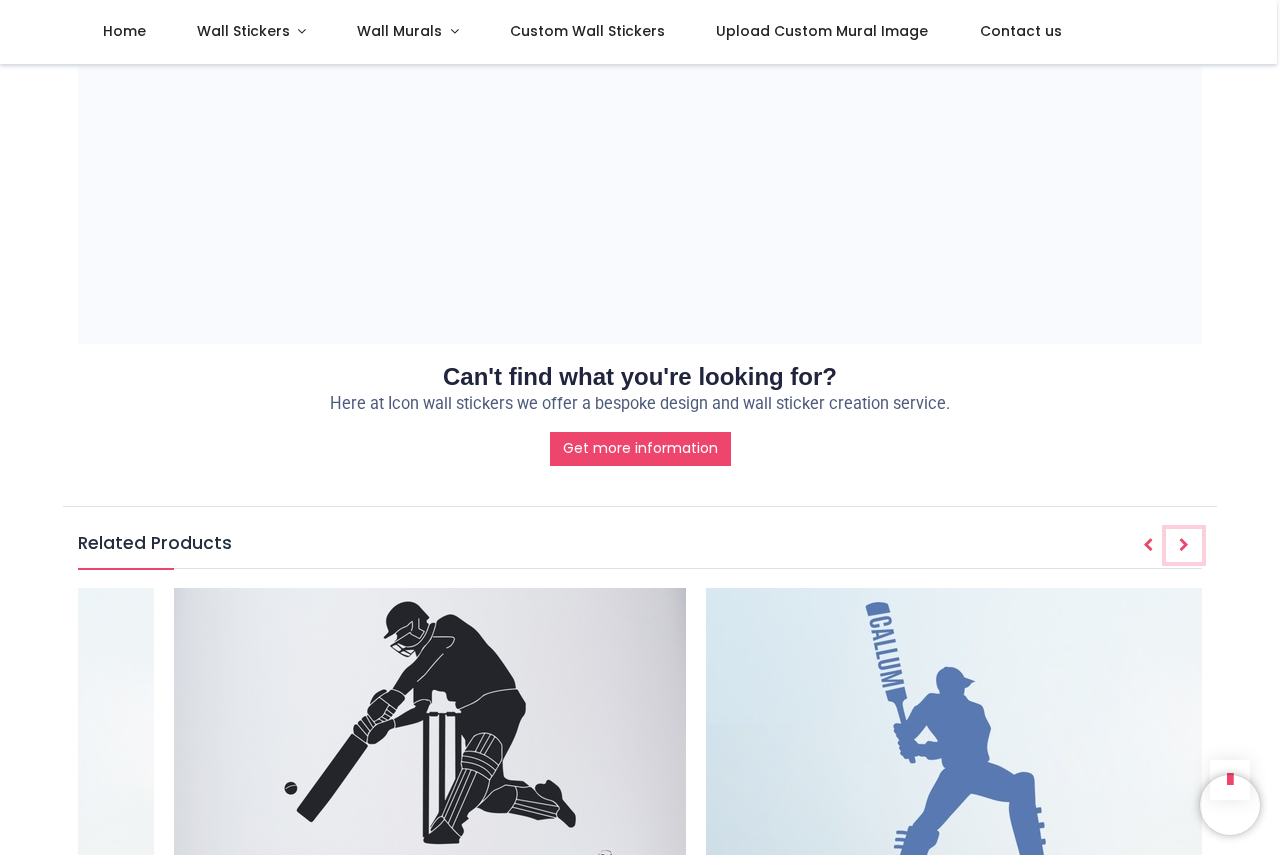 click at bounding box center (1184, 546) 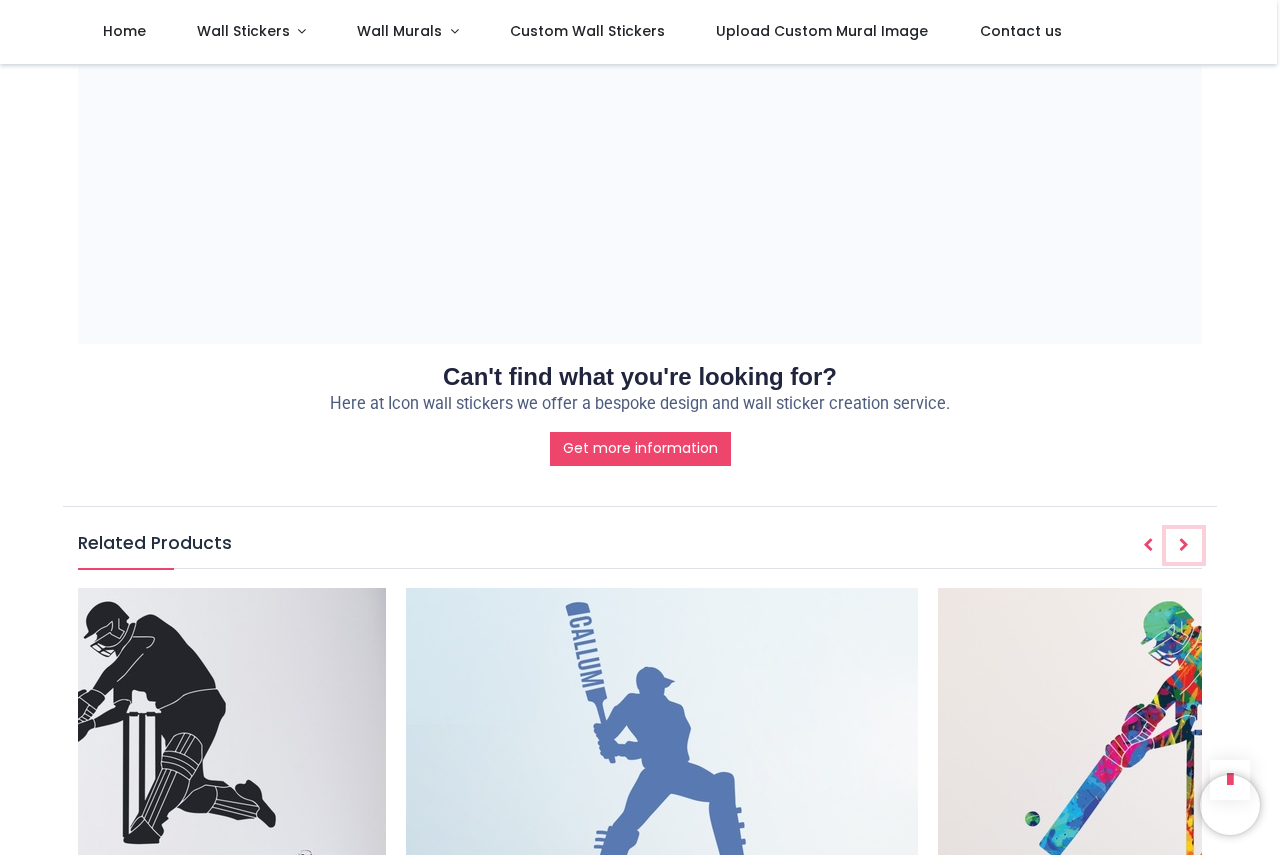 click at bounding box center (1184, 546) 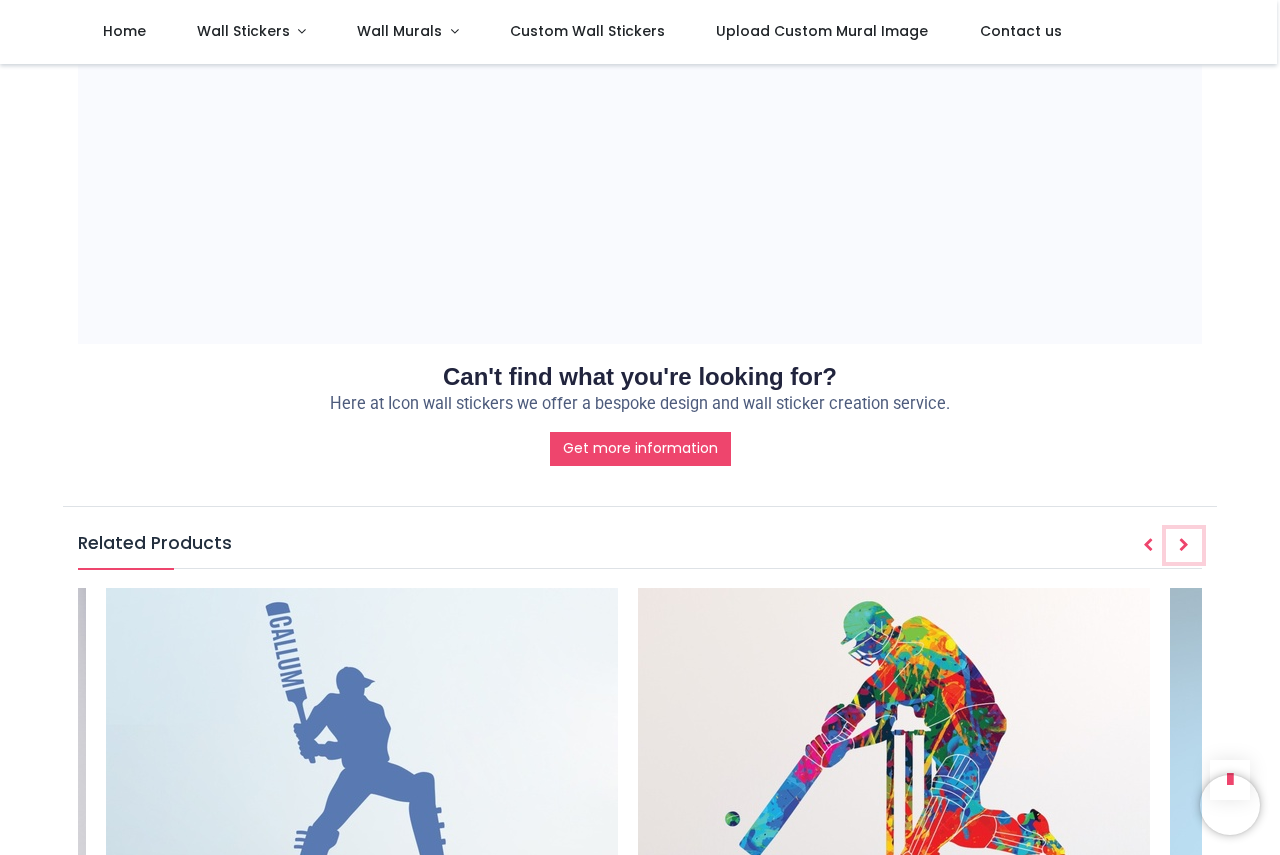 click at bounding box center (1184, 546) 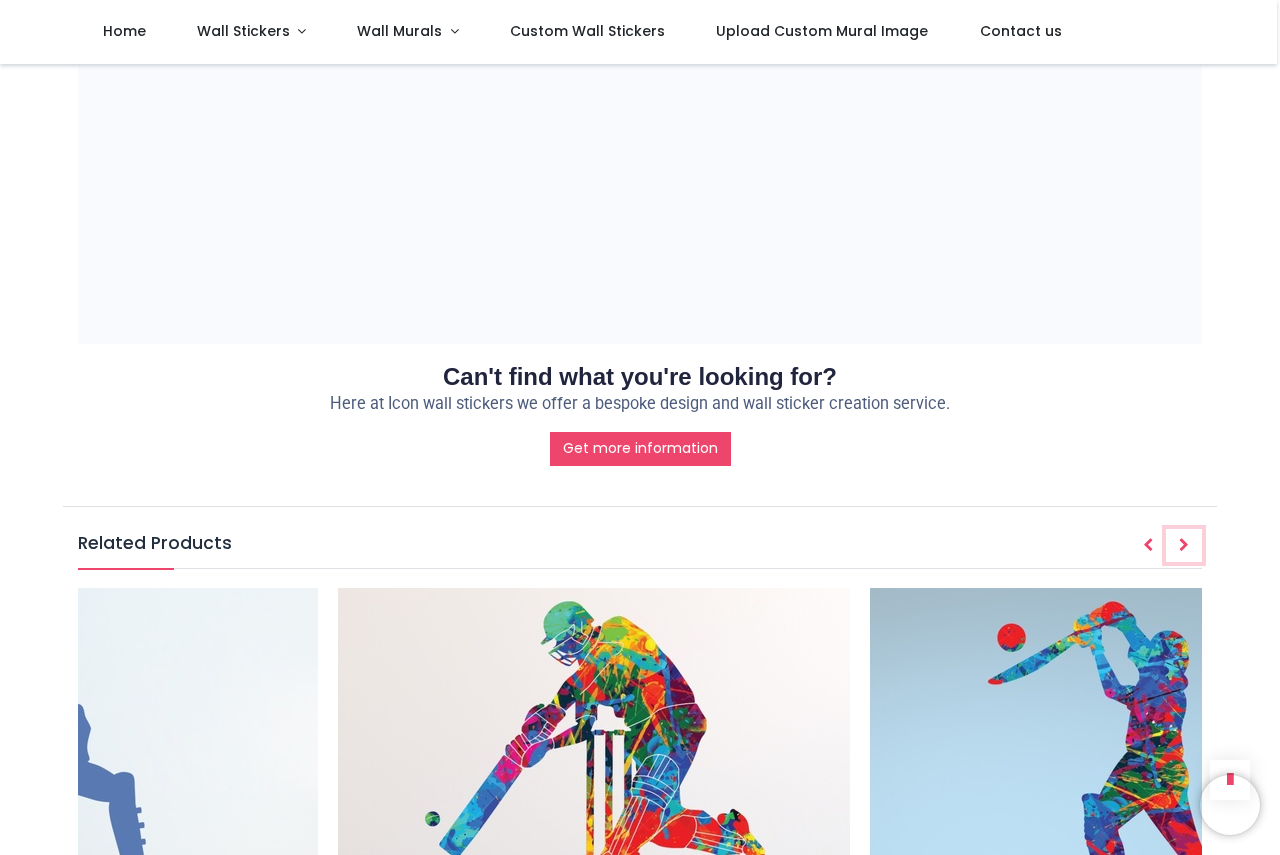 click at bounding box center [1184, 546] 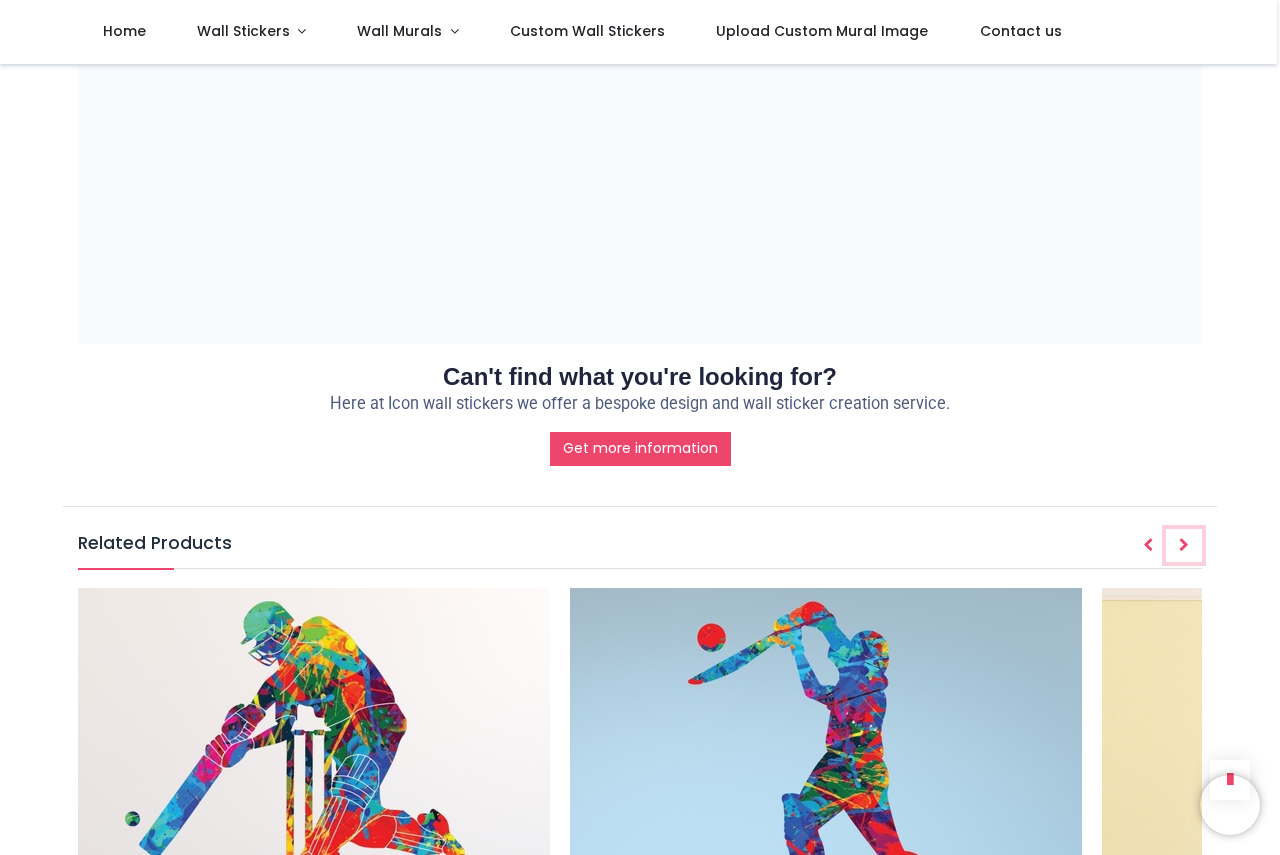click at bounding box center (1184, 546) 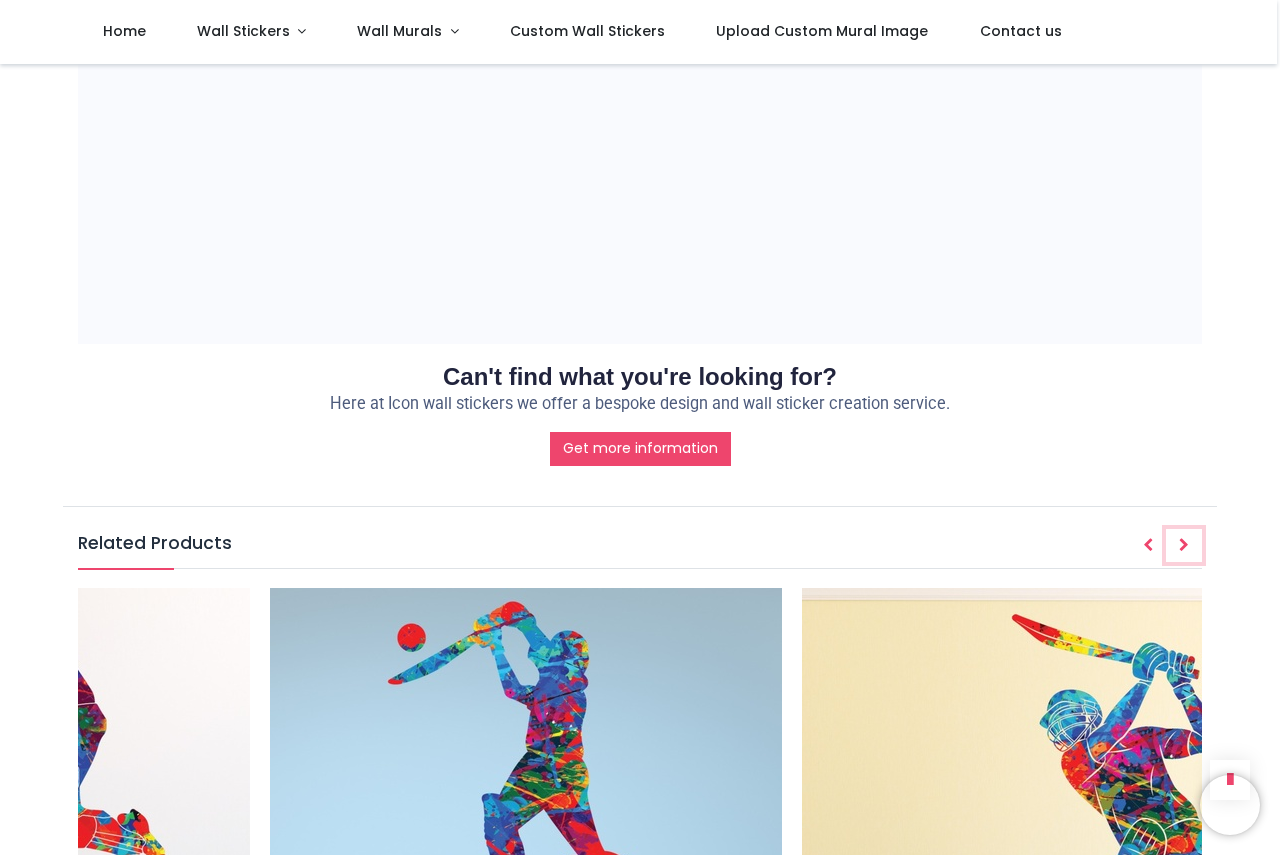 click at bounding box center (1184, 546) 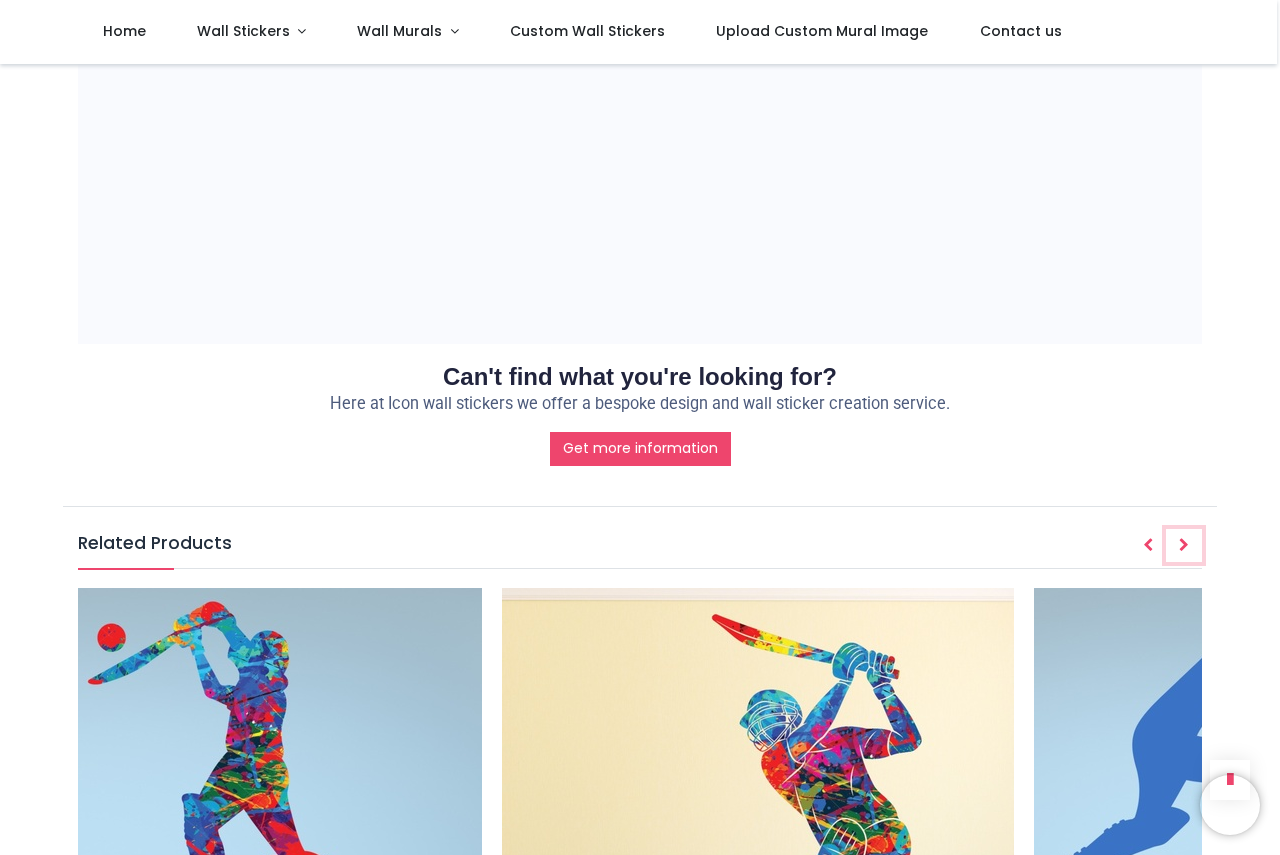 click at bounding box center [1184, 546] 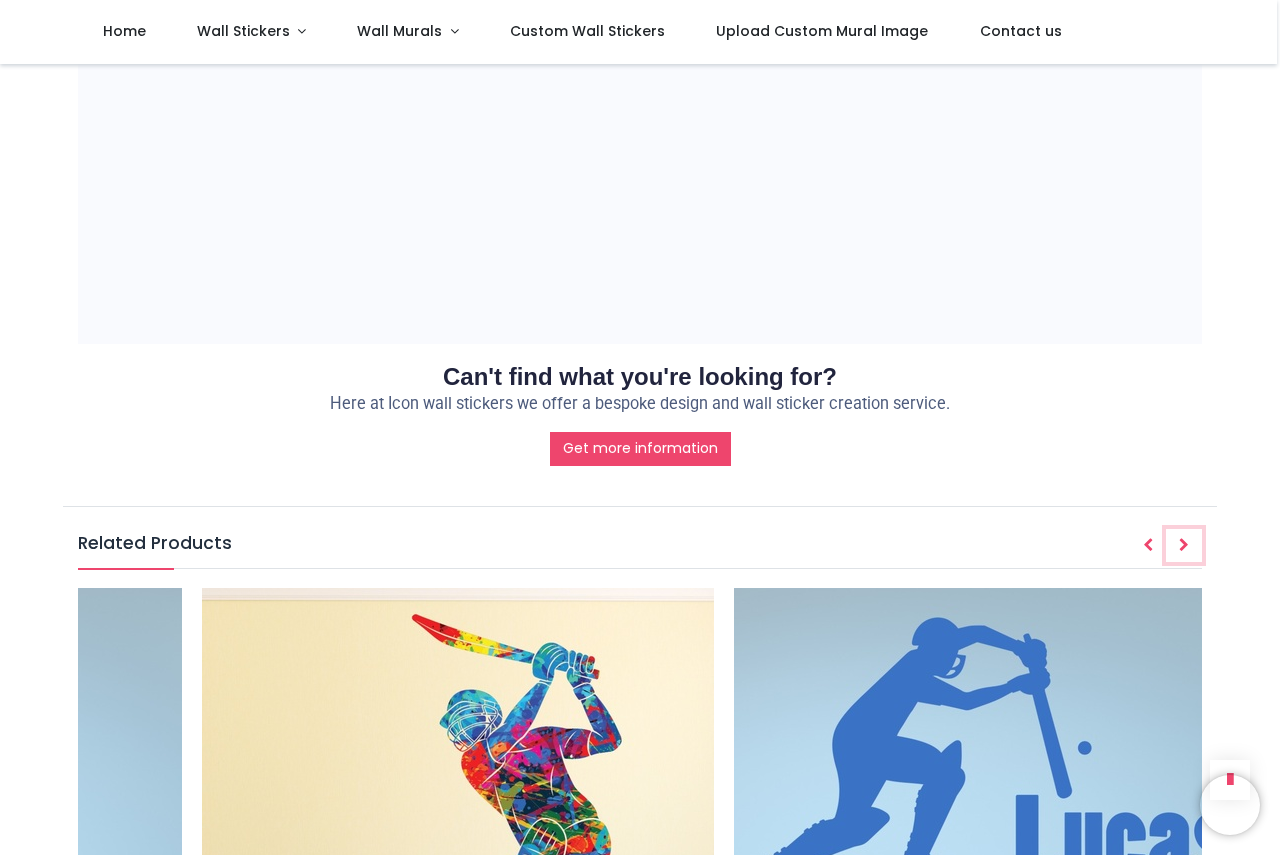 click at bounding box center [1184, 546] 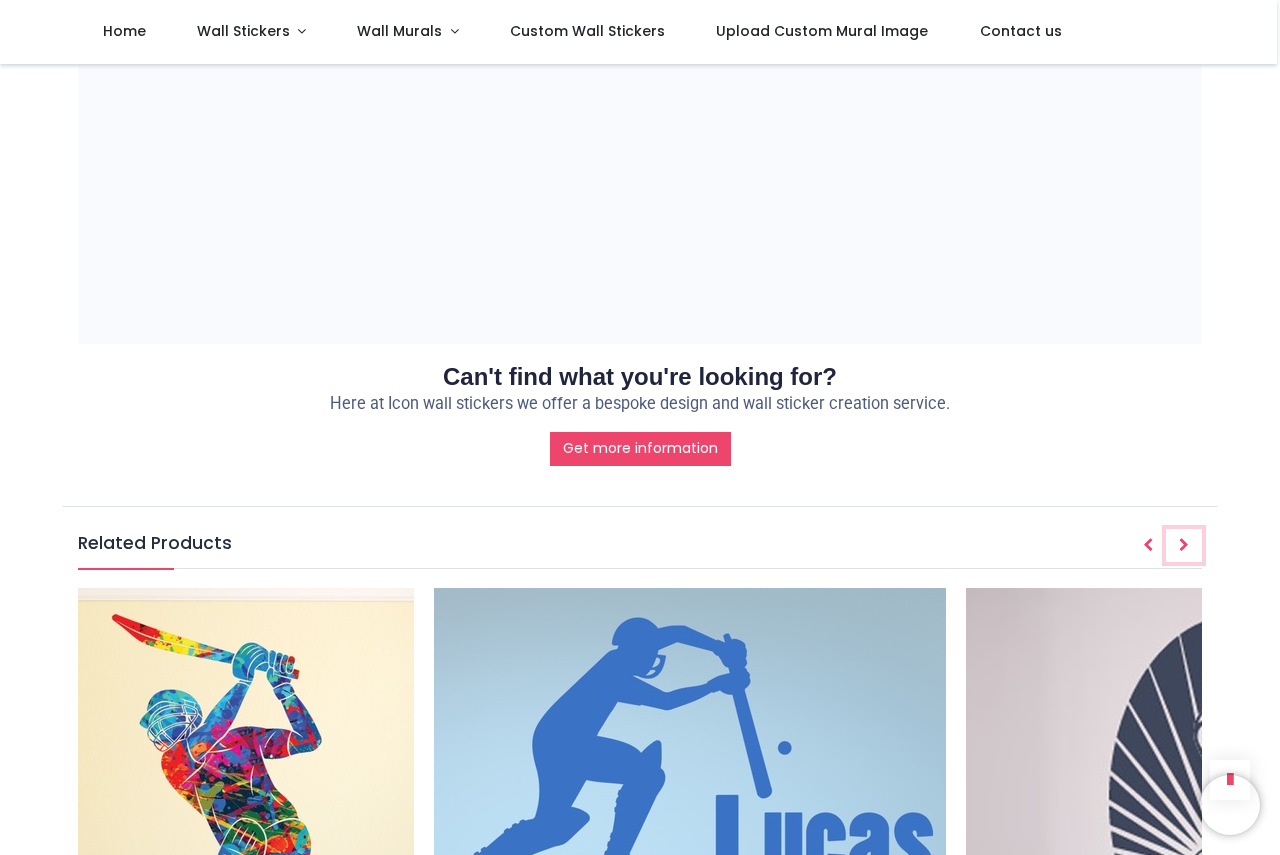 click at bounding box center [1184, 546] 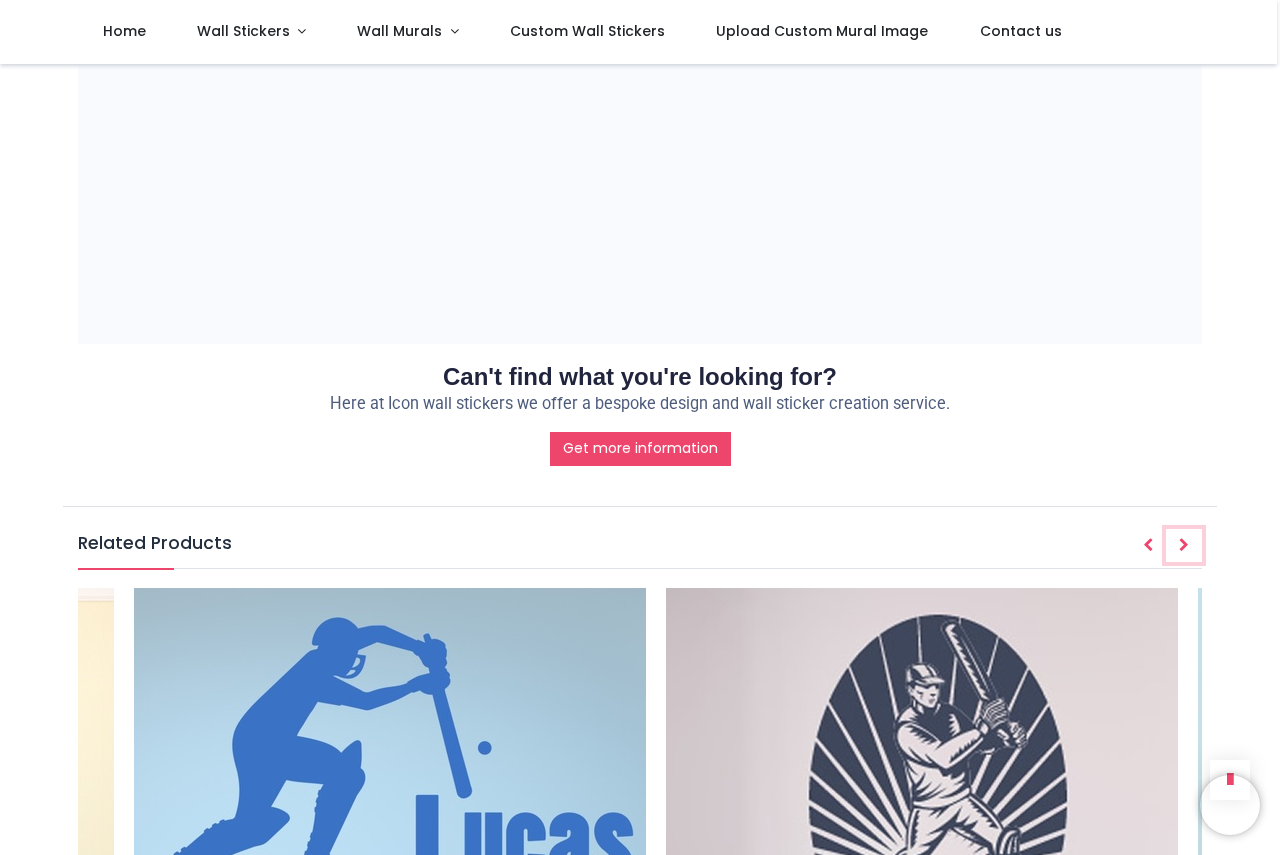 click at bounding box center (1184, 546) 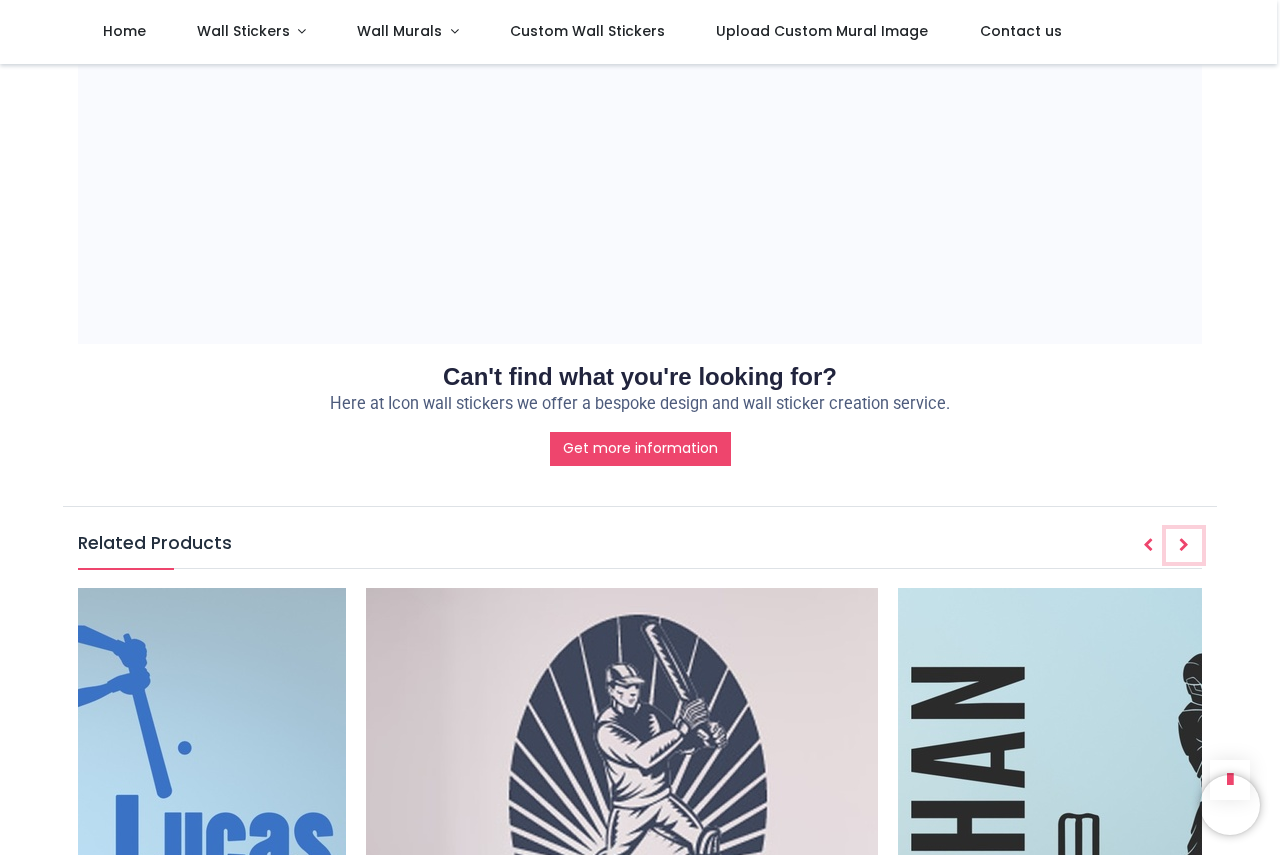 click at bounding box center (1184, 546) 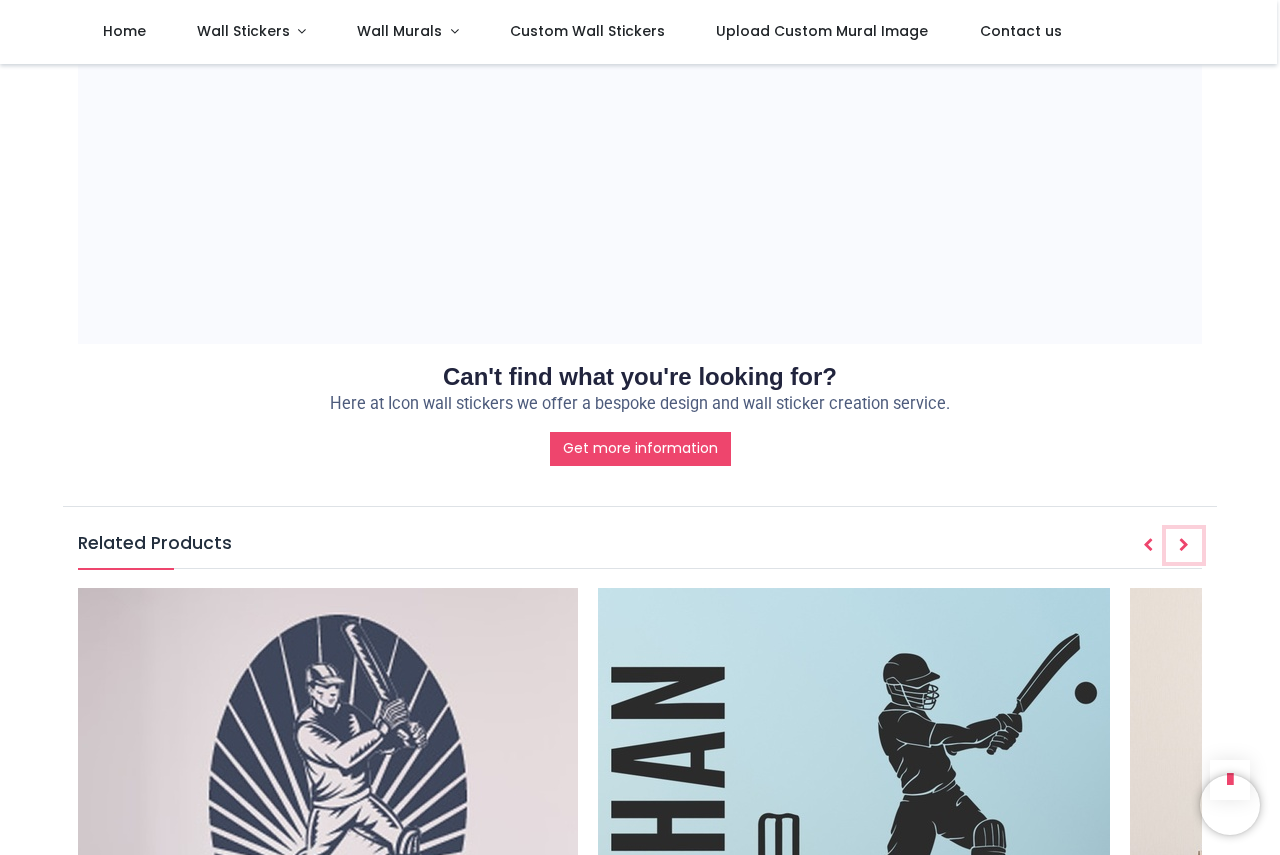 click at bounding box center (1184, 546) 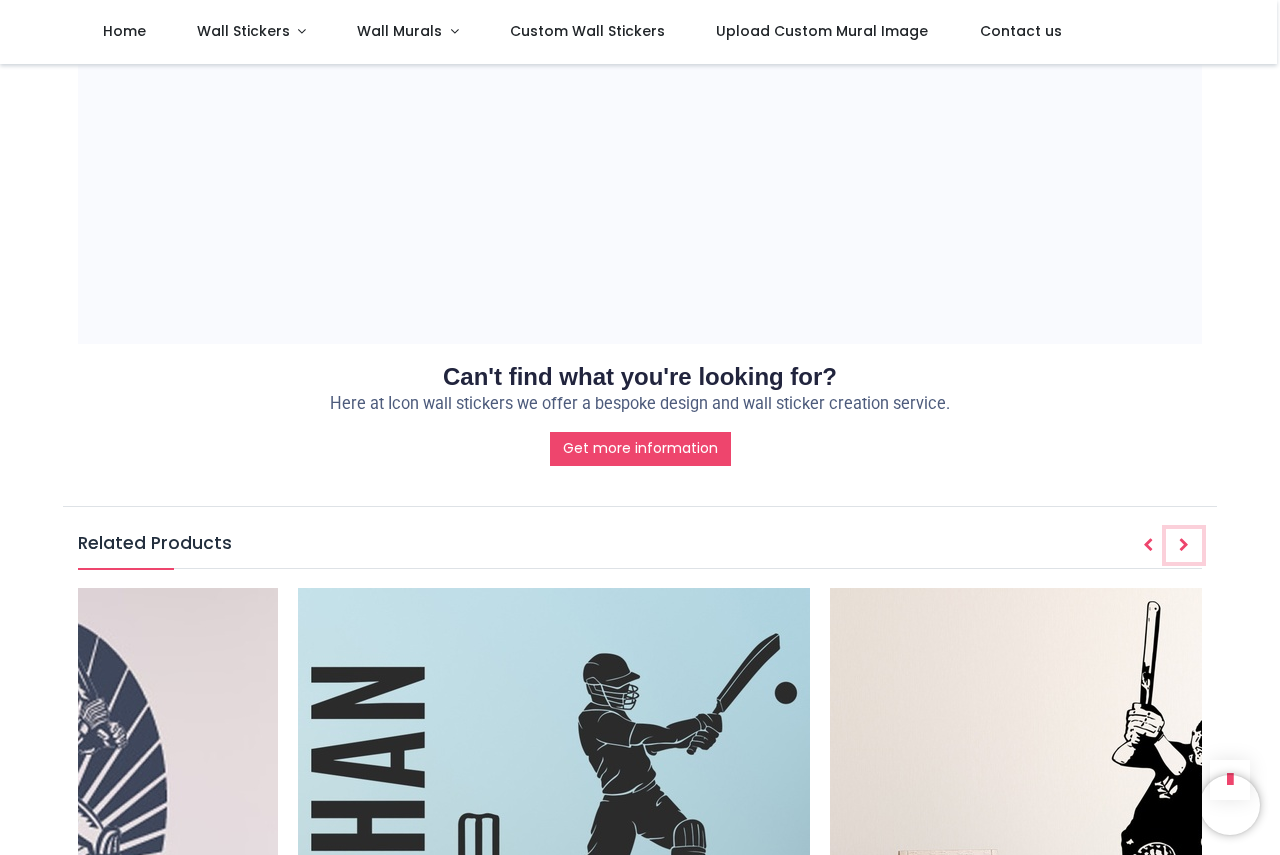 click at bounding box center [1184, 546] 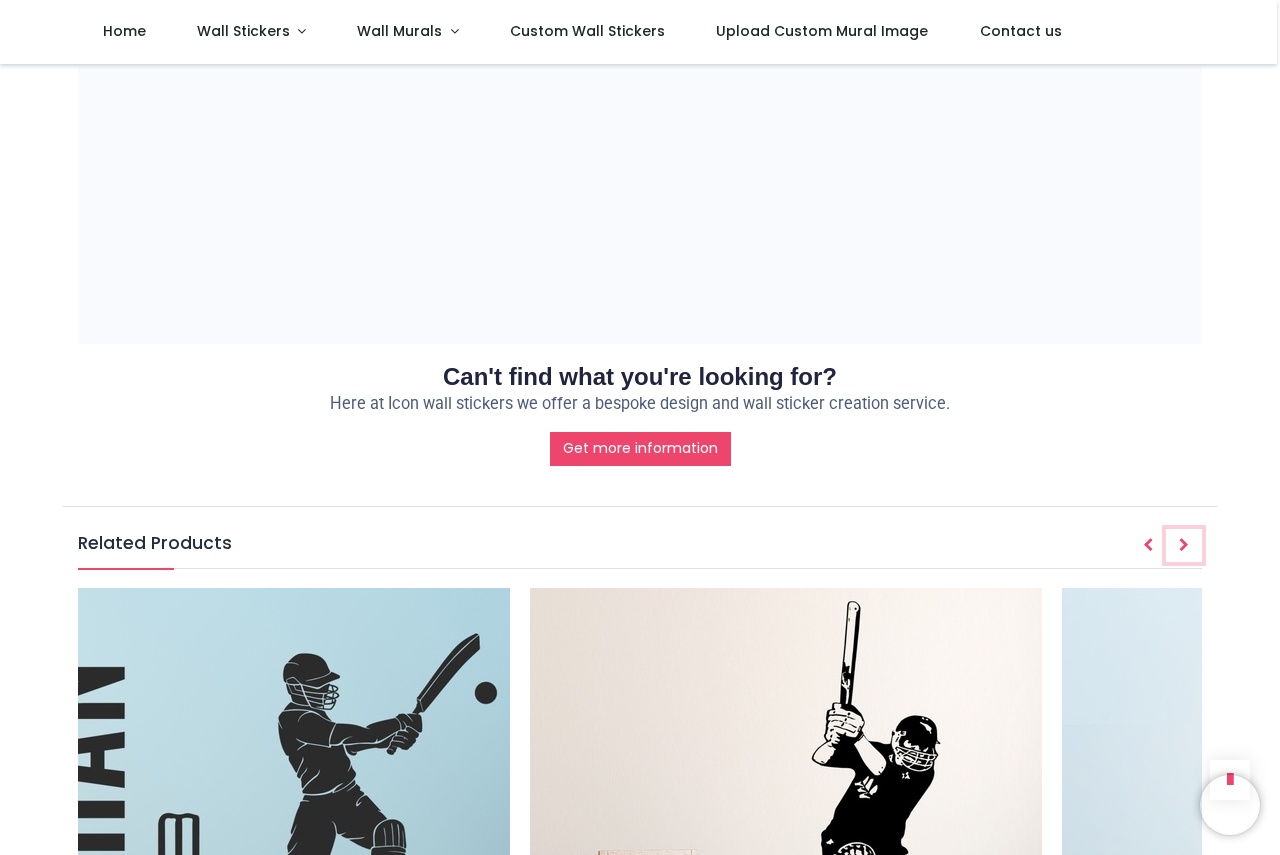 click at bounding box center (1184, 546) 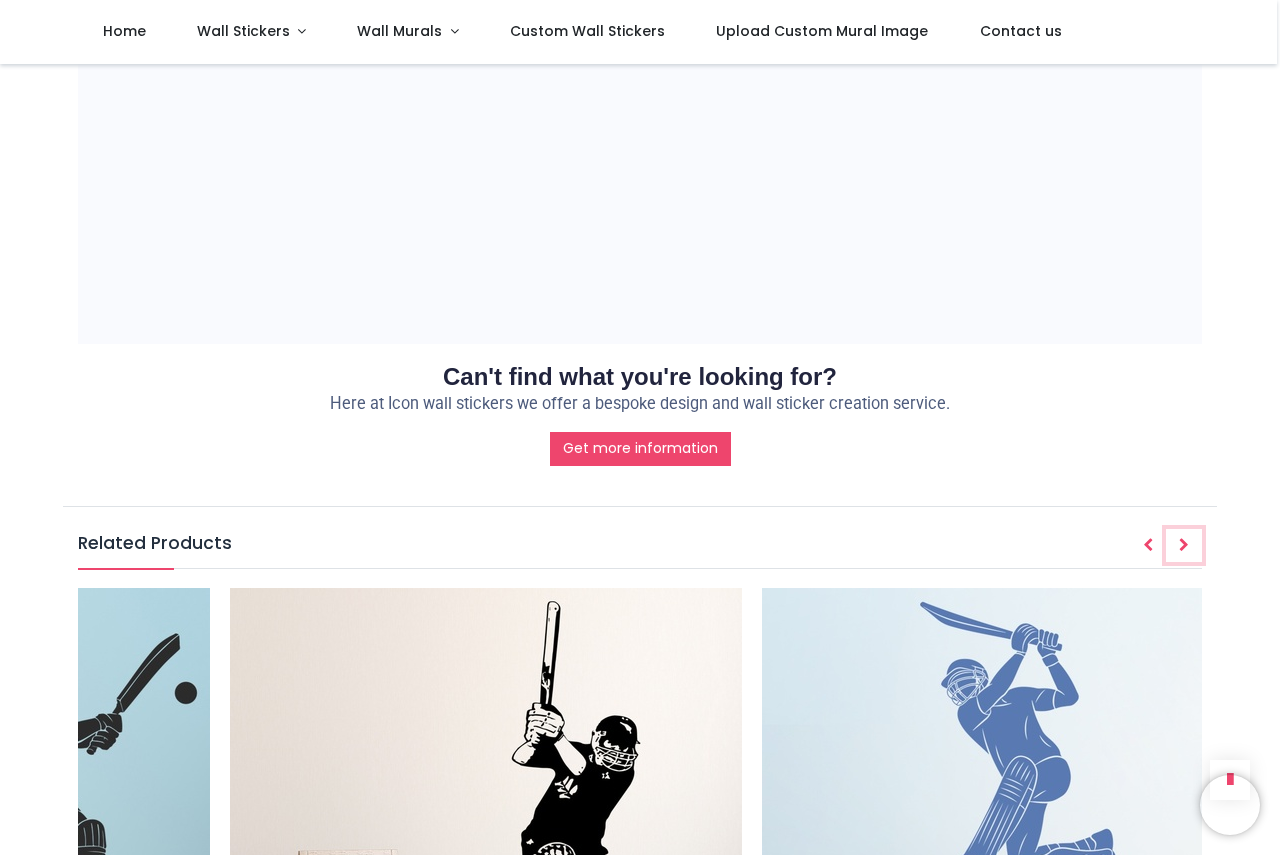 click at bounding box center [1184, 546] 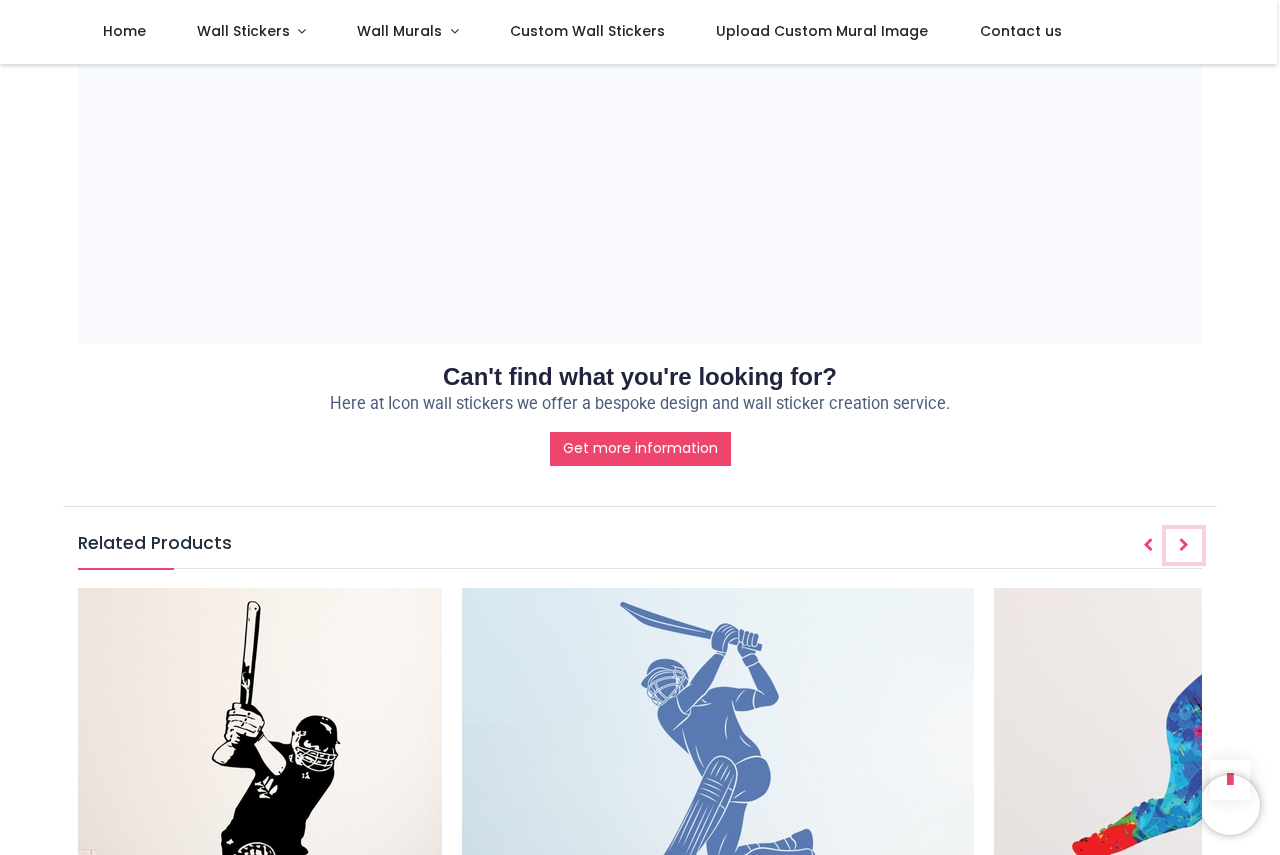 click at bounding box center [1184, 546] 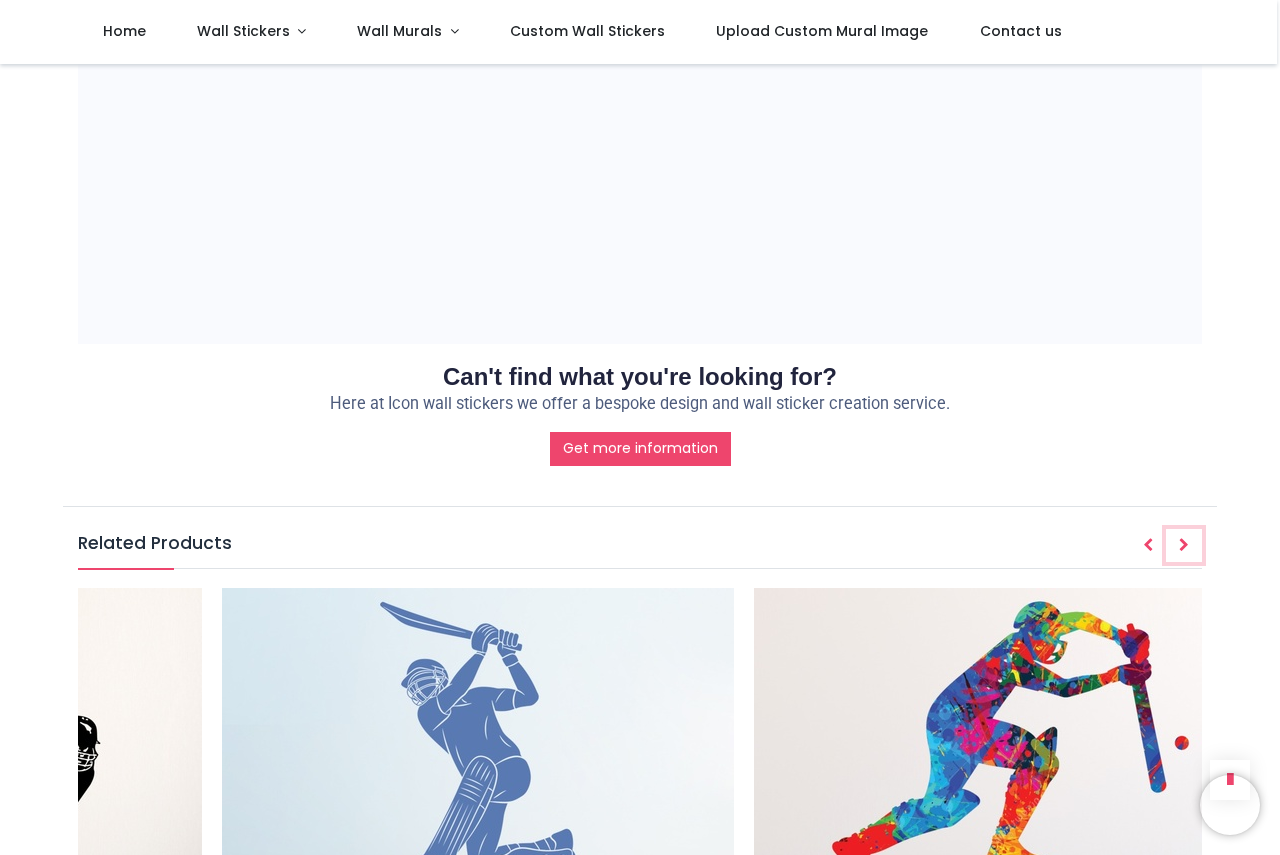 click at bounding box center (1184, 546) 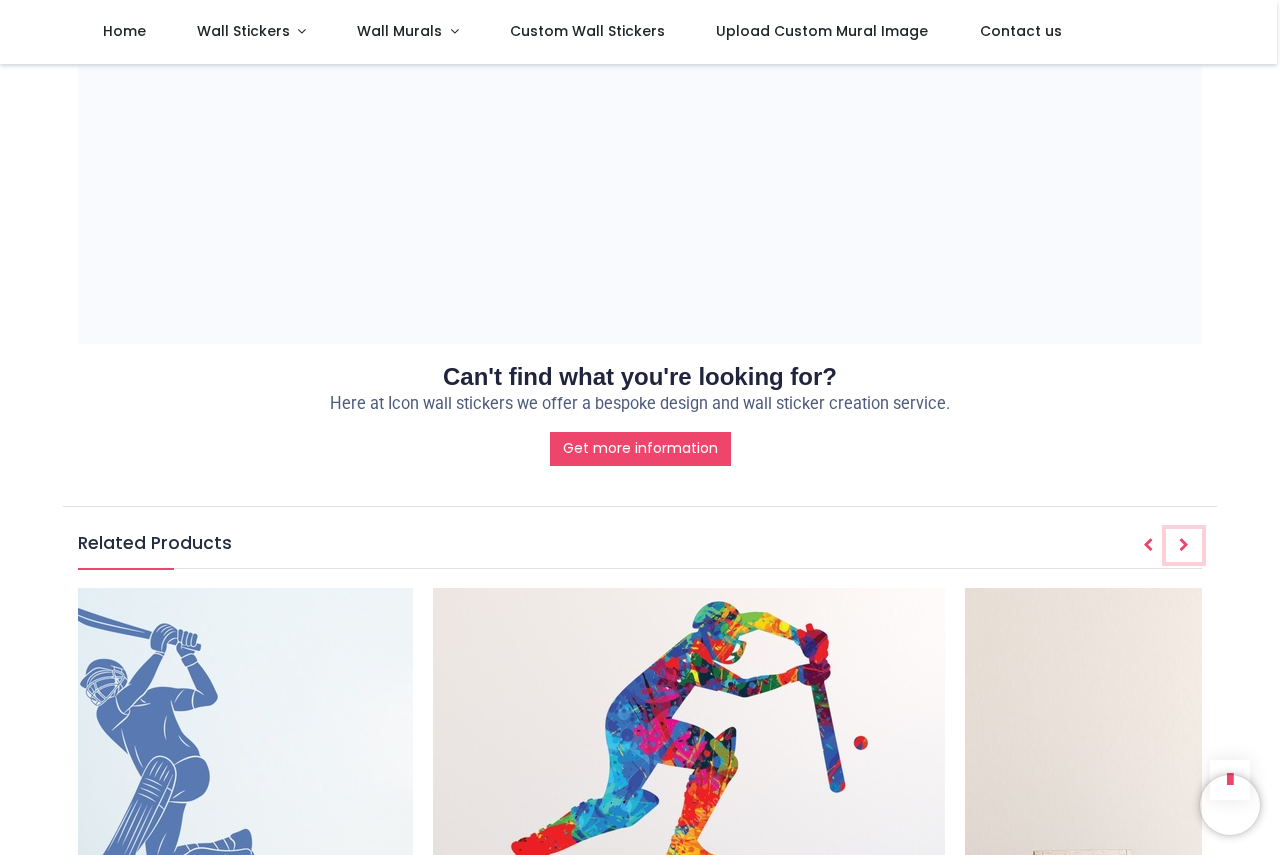 click at bounding box center (1184, 546) 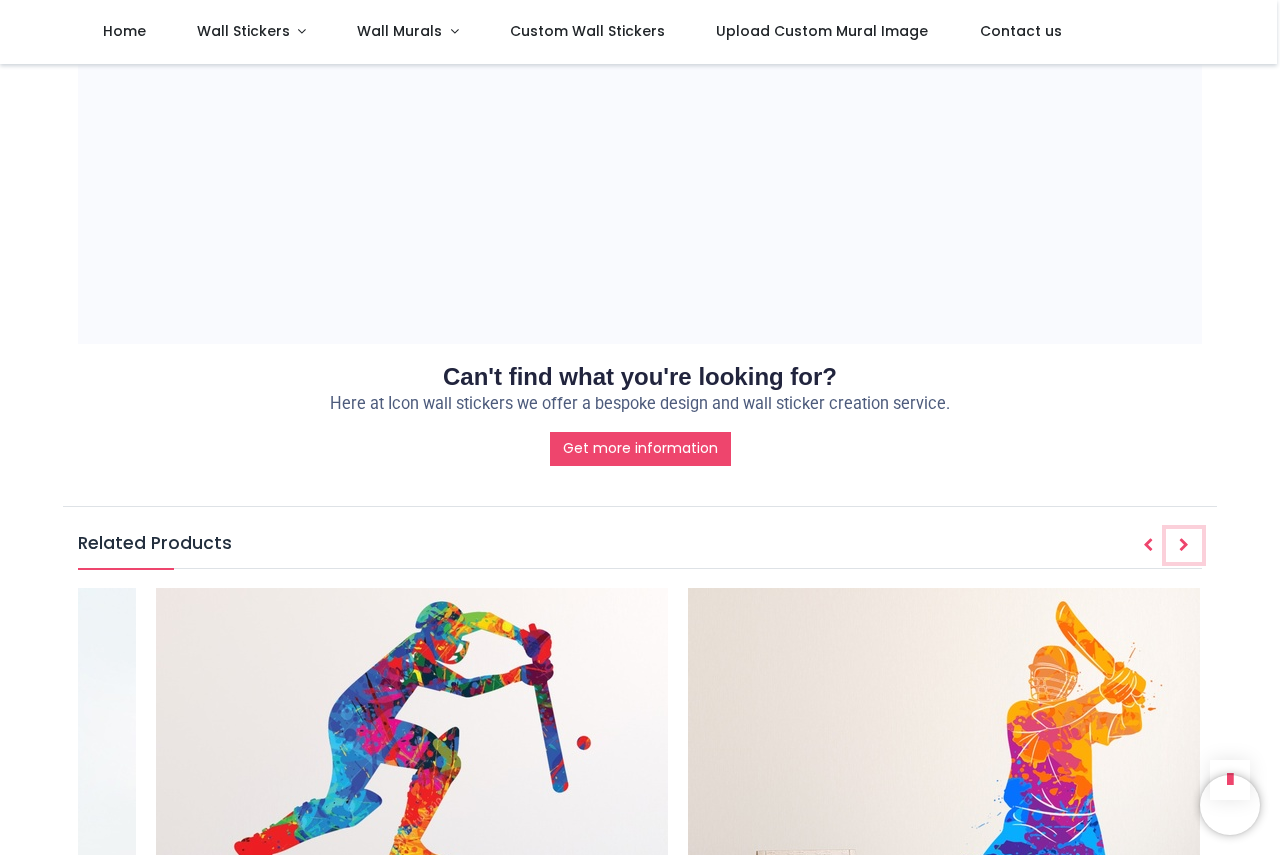 click at bounding box center [1184, 546] 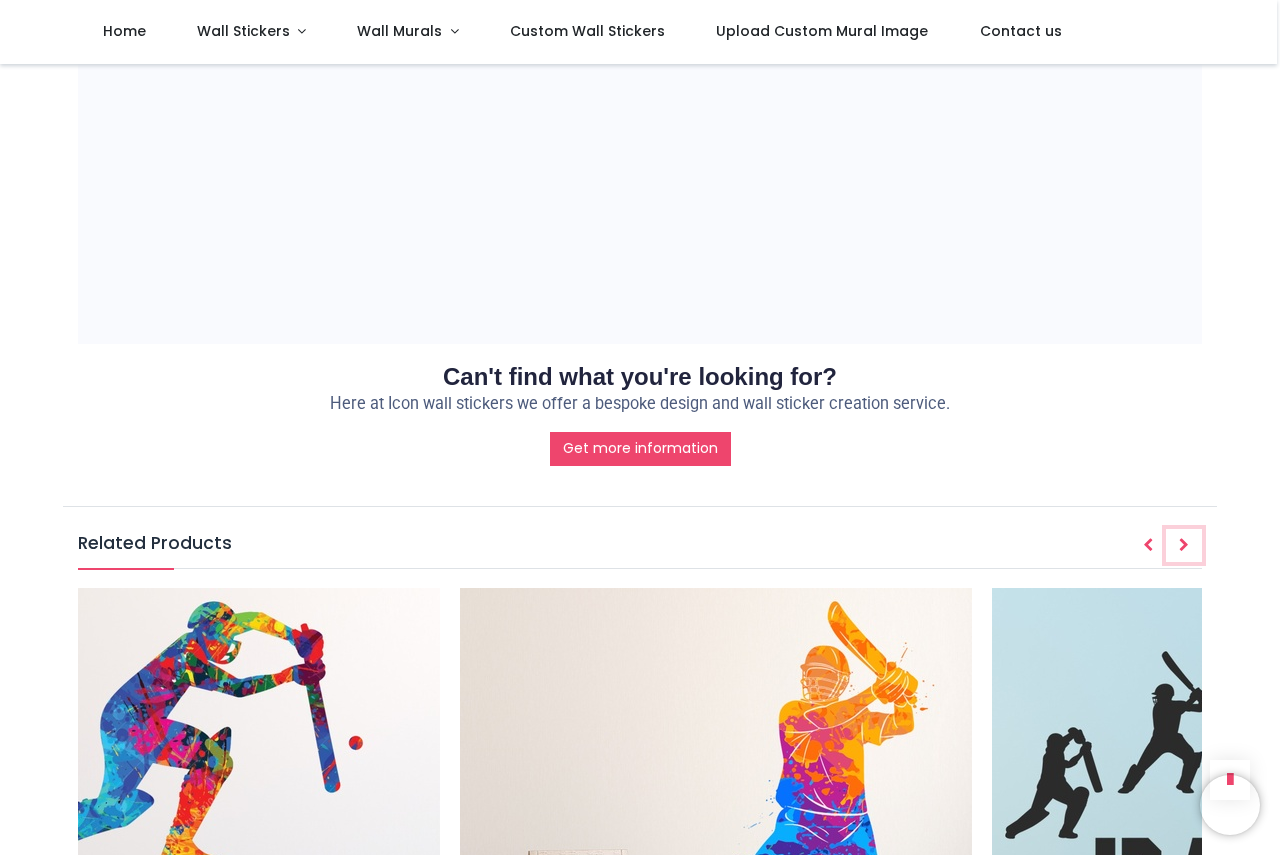 scroll, scrollTop: 0, scrollLeft: 7150, axis: horizontal 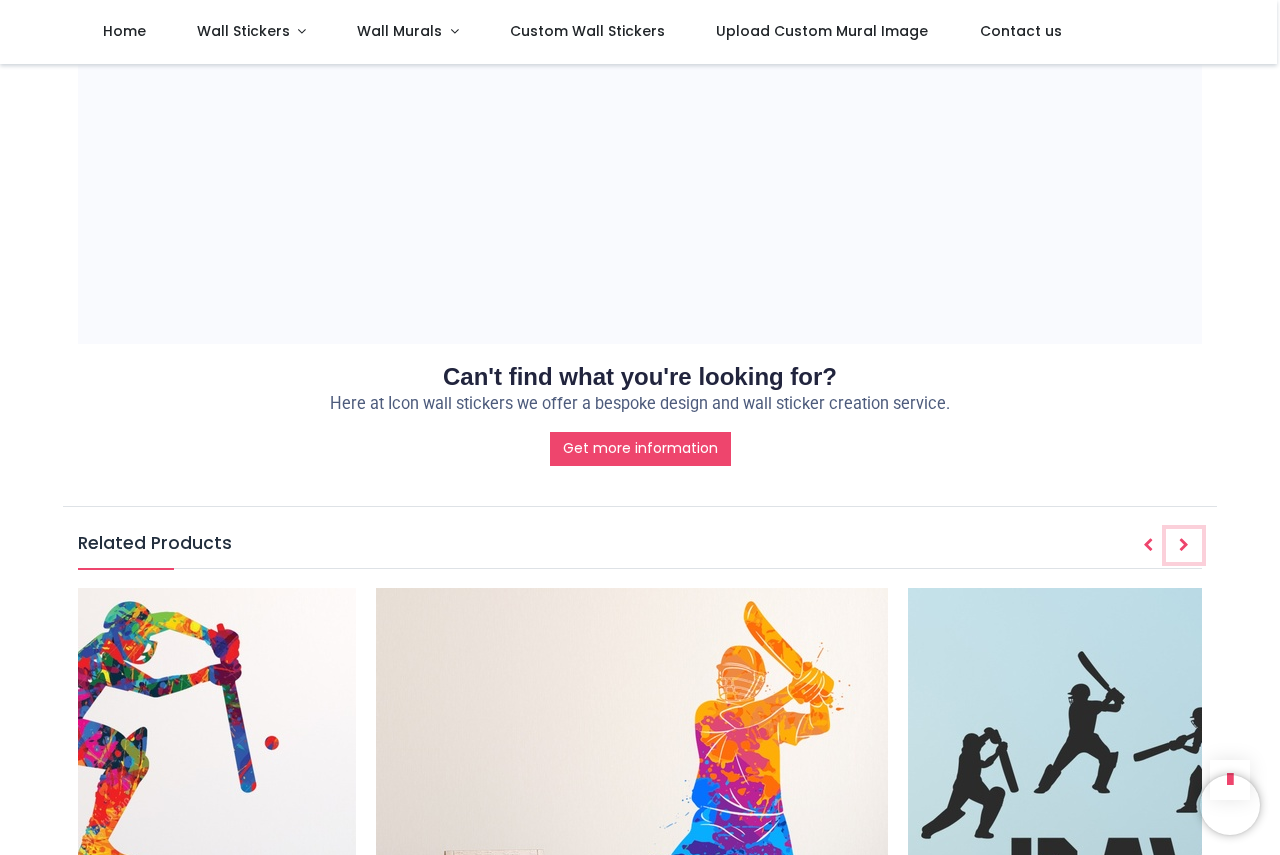click at bounding box center [1184, 546] 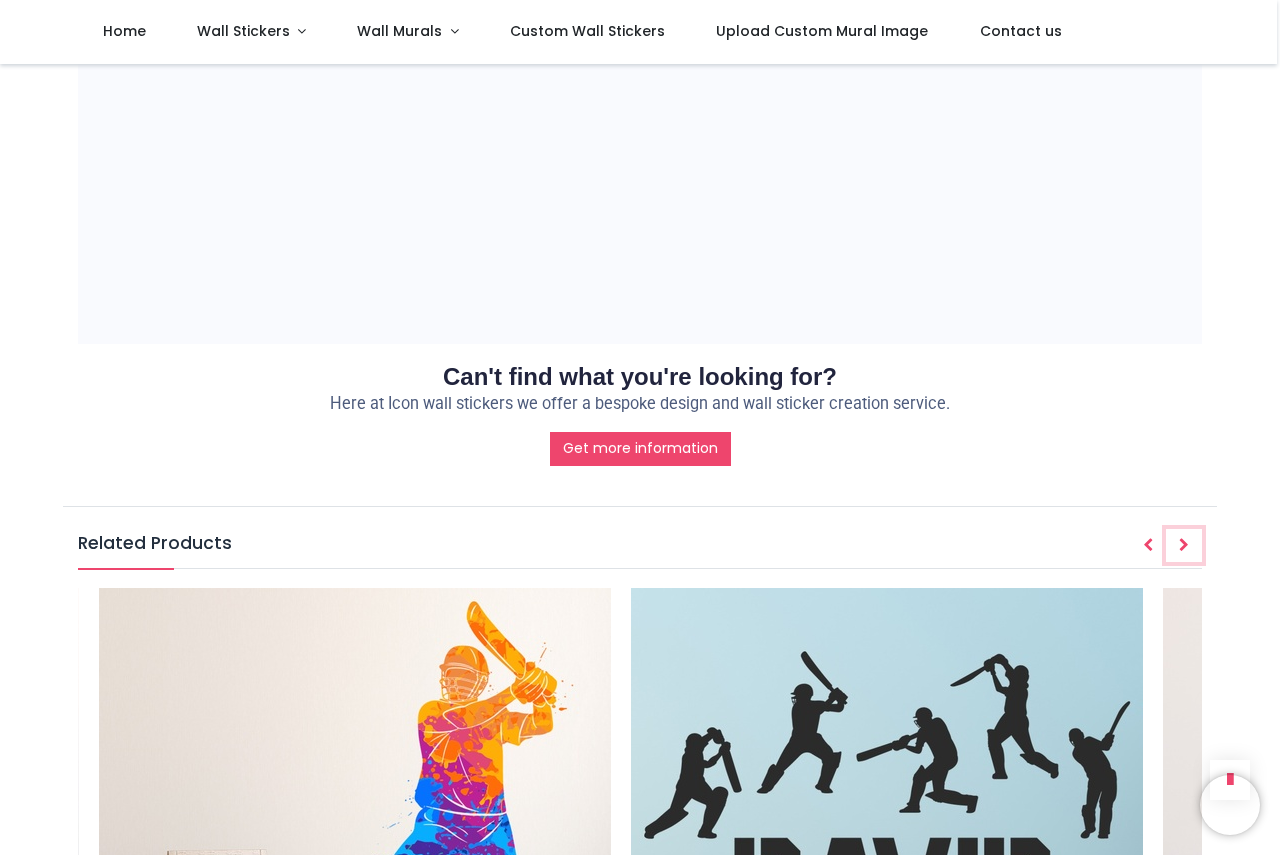 click at bounding box center [1184, 546] 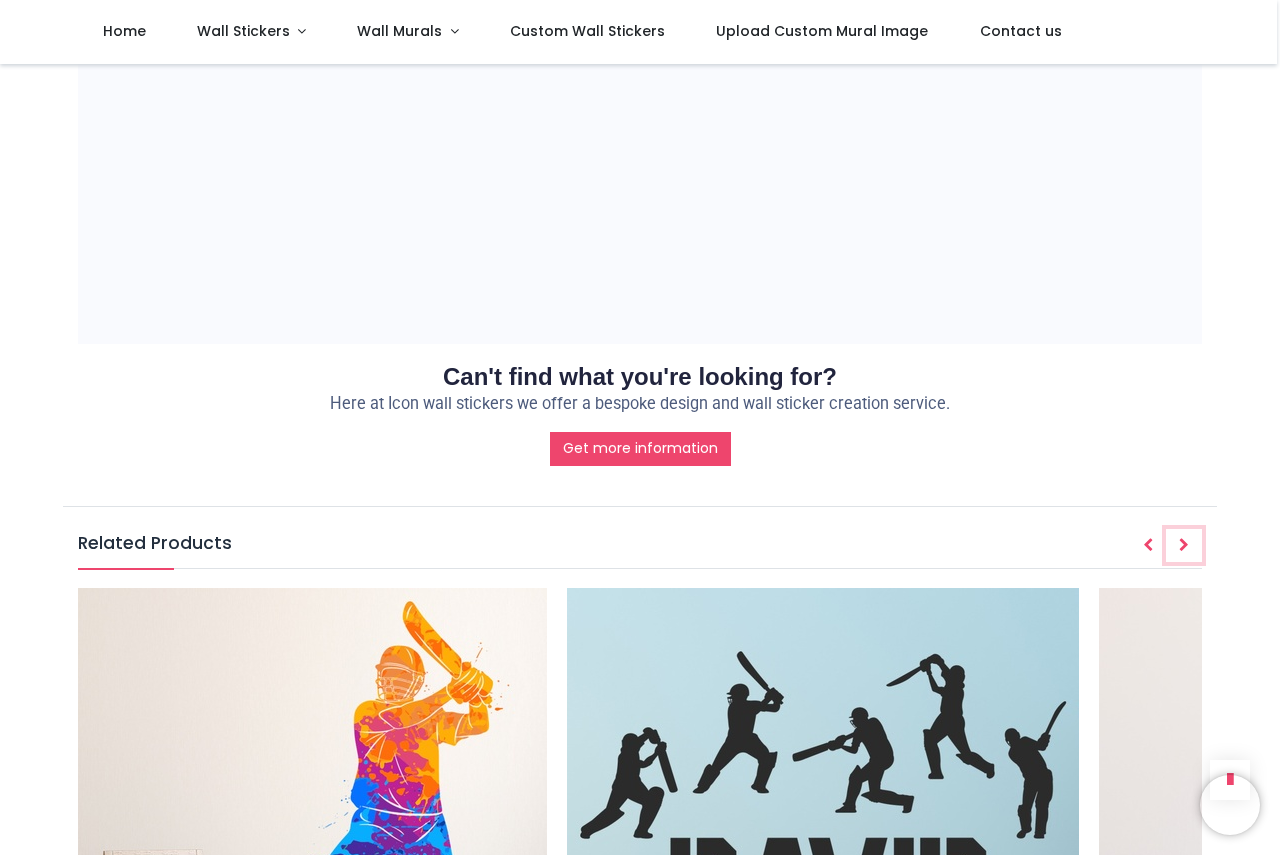 click at bounding box center [1184, 546] 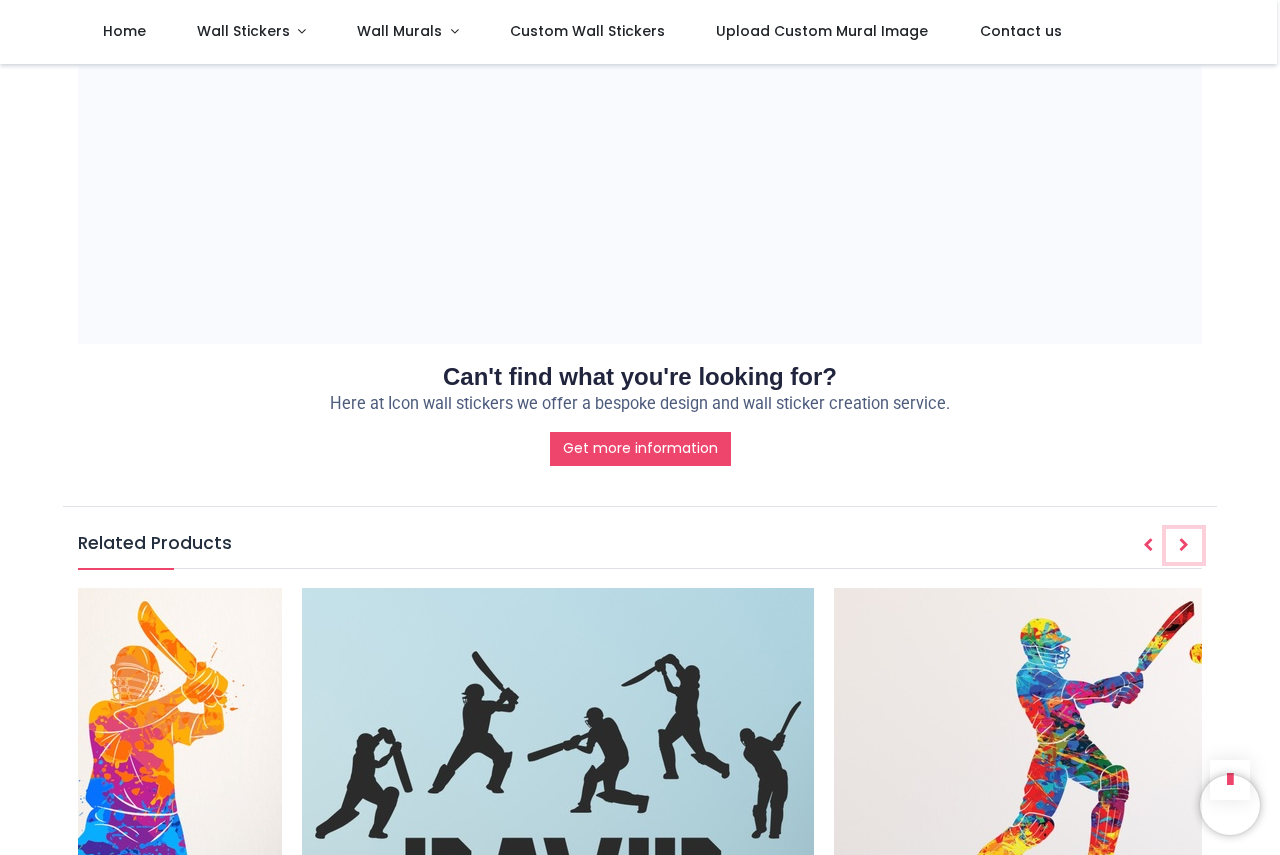click at bounding box center (1184, 546) 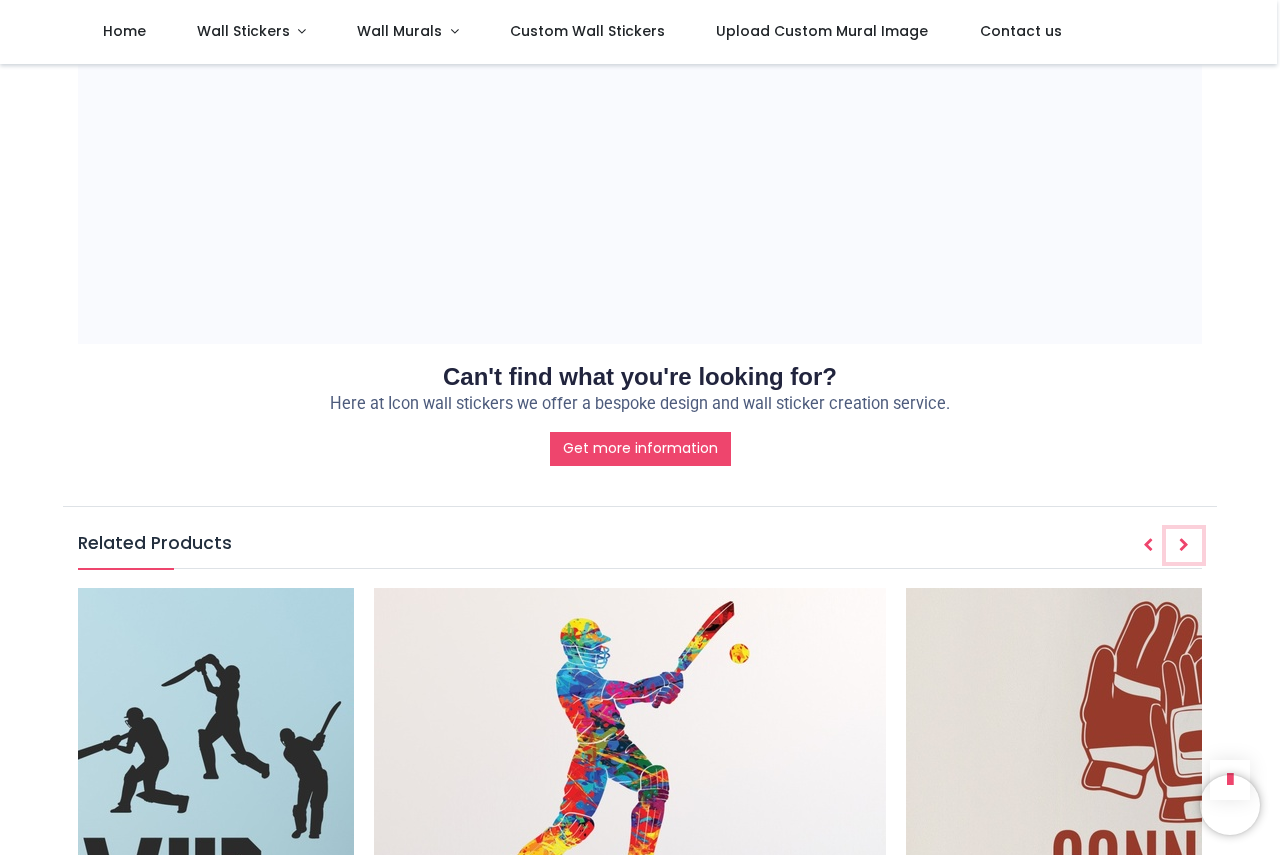 click at bounding box center (1184, 546) 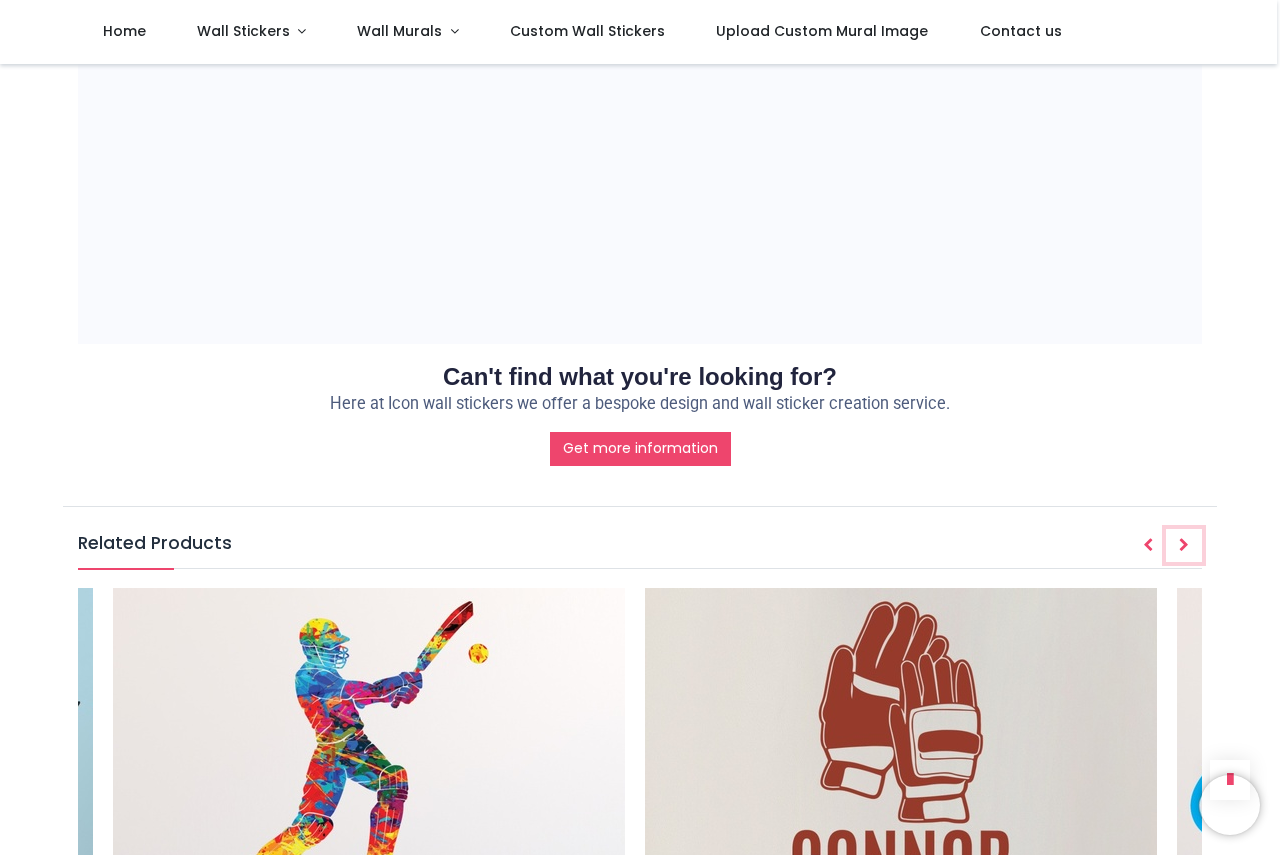 click at bounding box center [1184, 546] 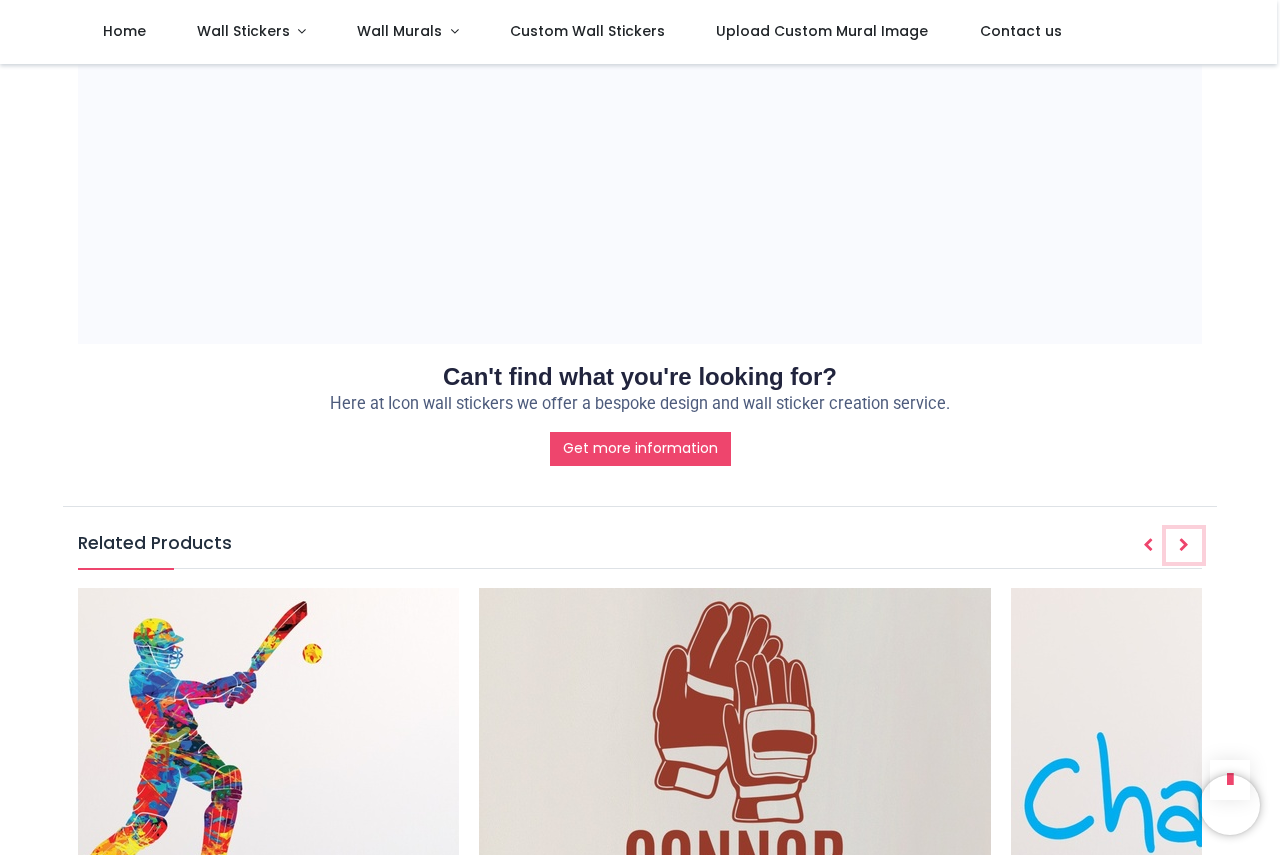 click at bounding box center (1184, 546) 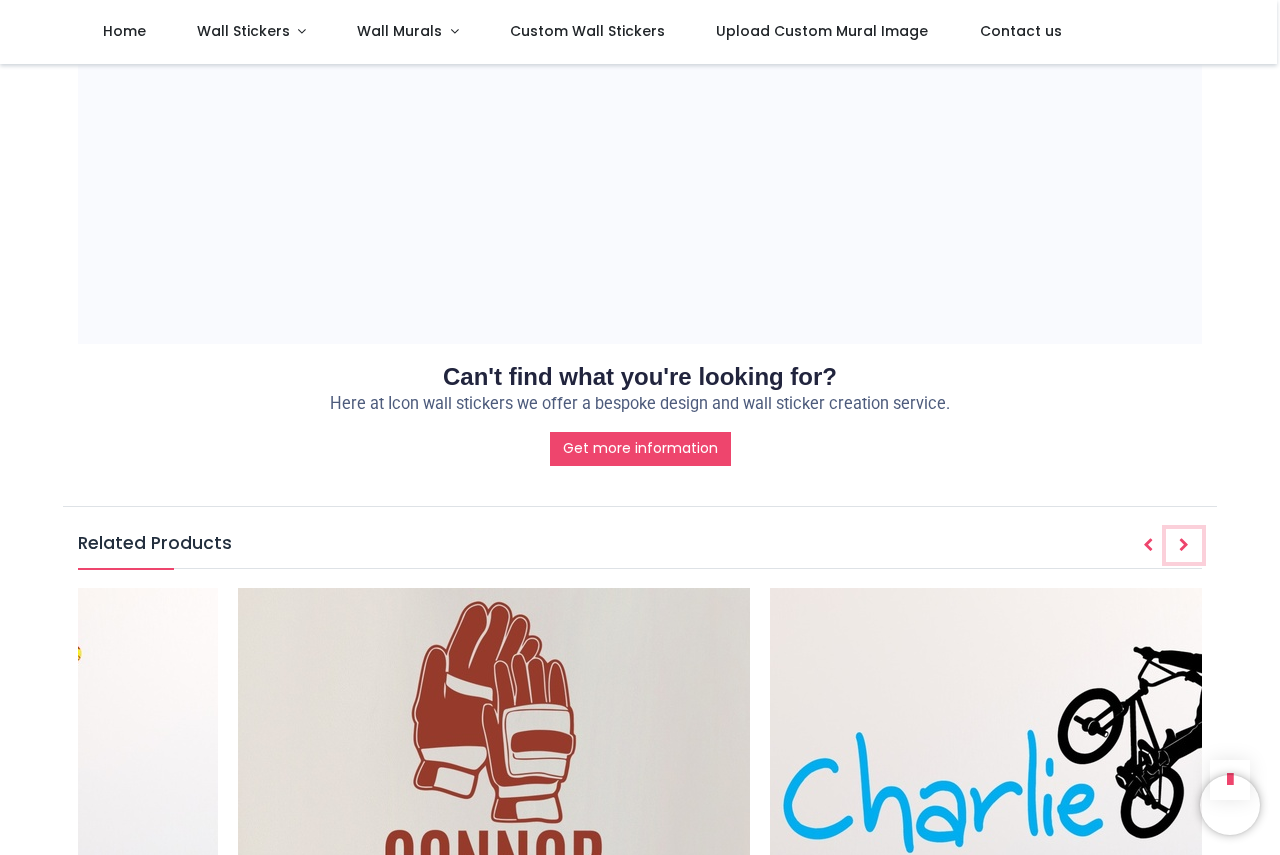 click at bounding box center (1184, 546) 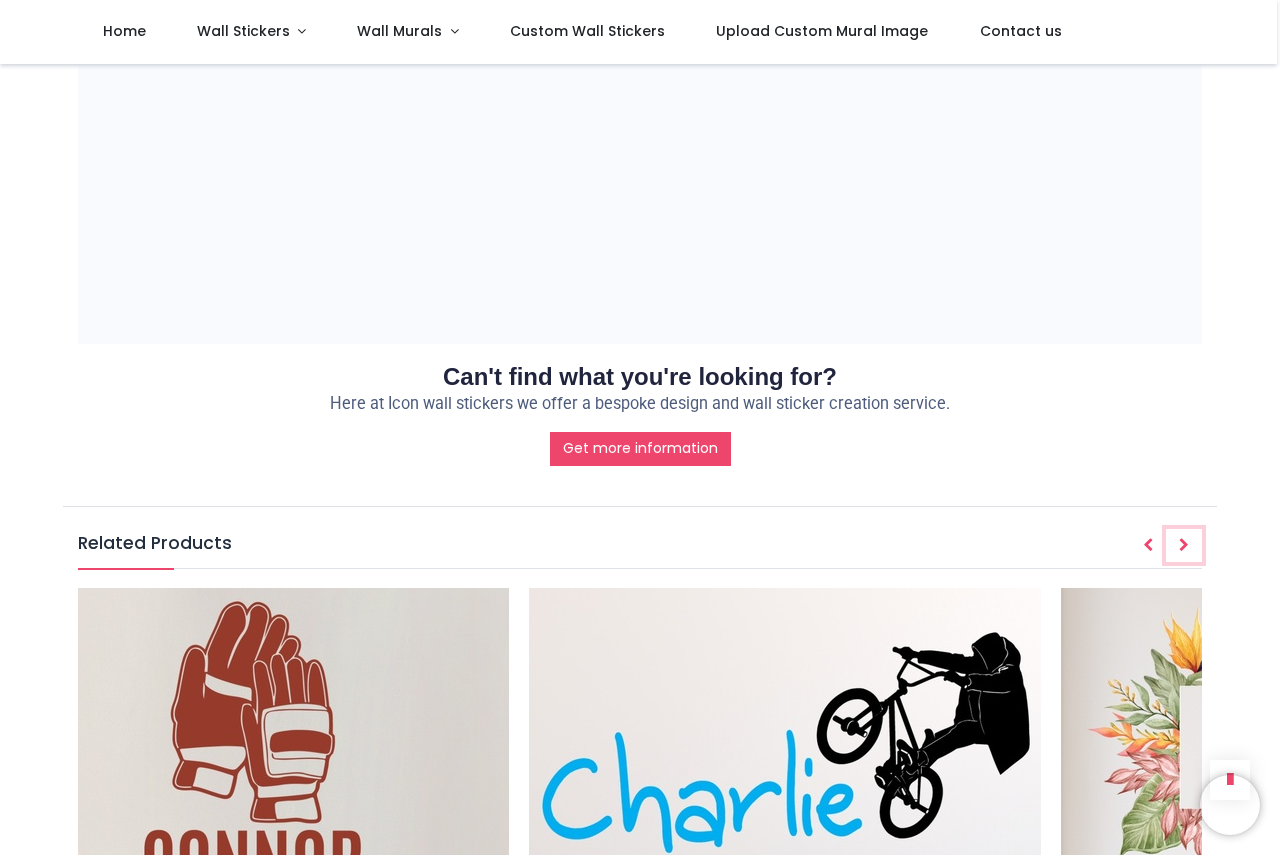 click at bounding box center [1184, 546] 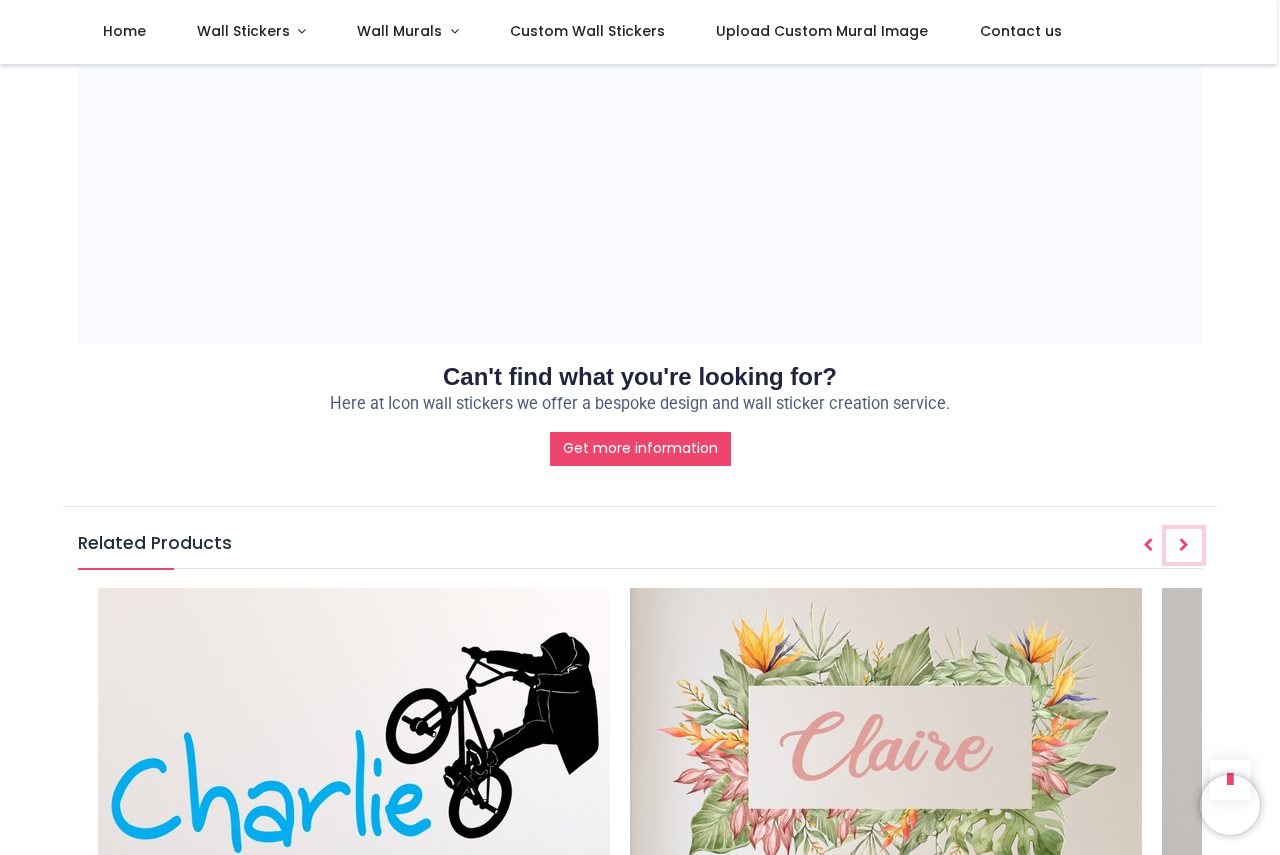 click at bounding box center [1184, 546] 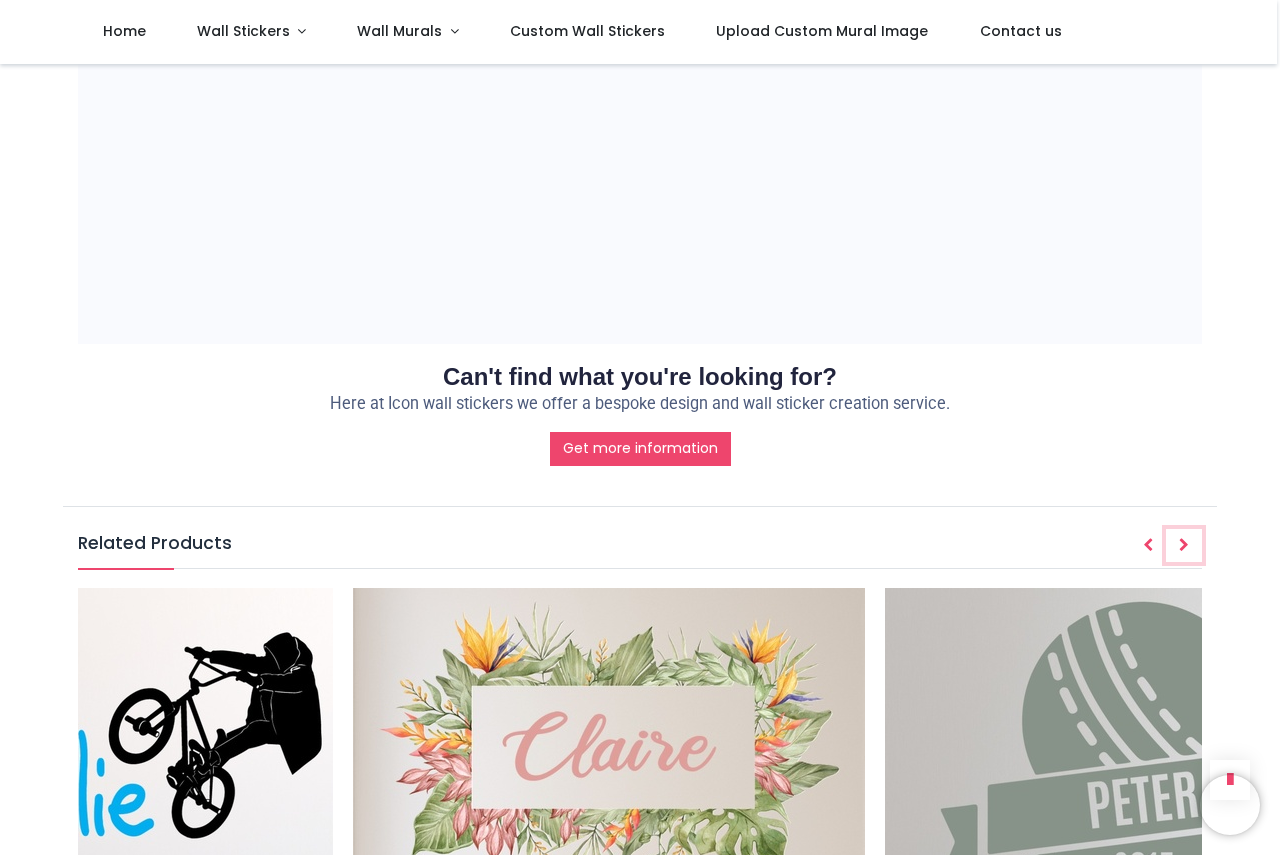 click at bounding box center [1184, 546] 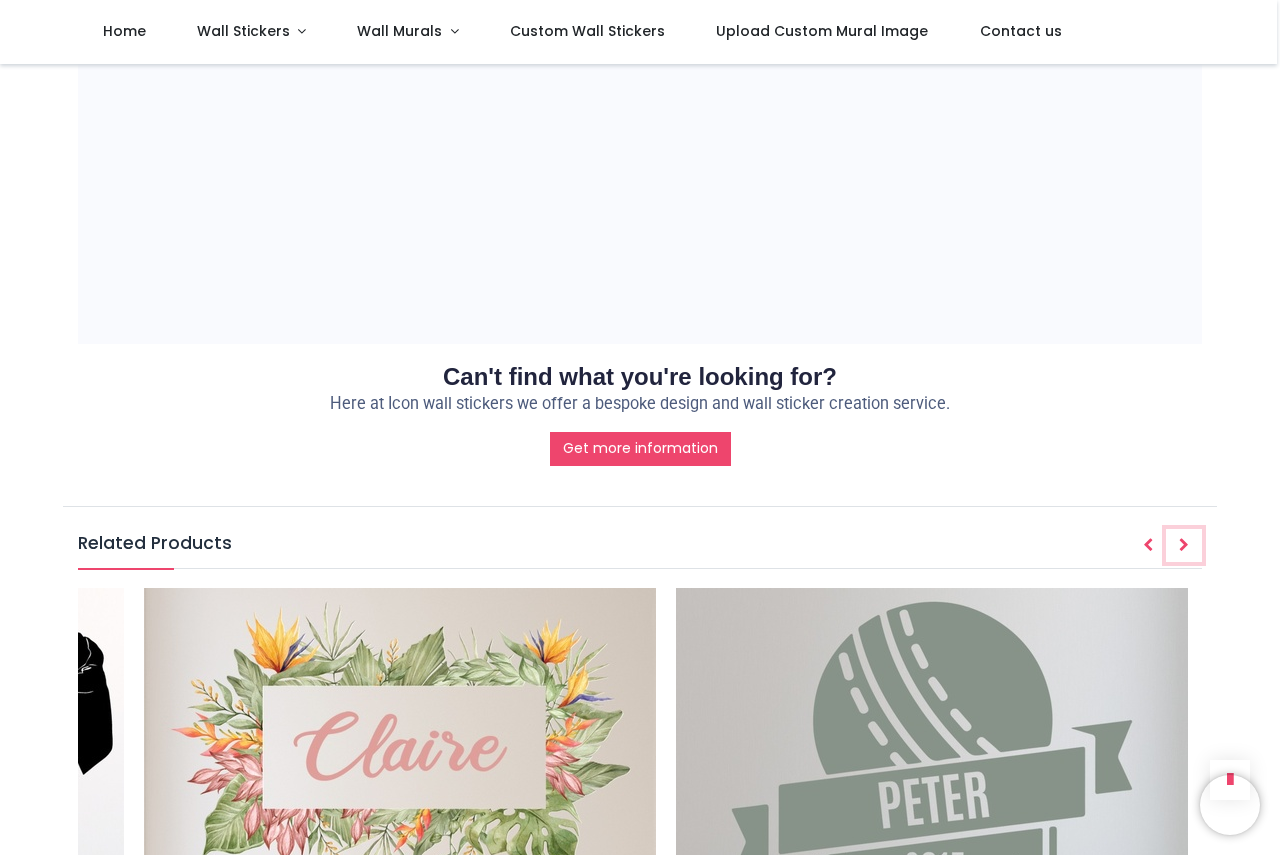 click at bounding box center [1184, 546] 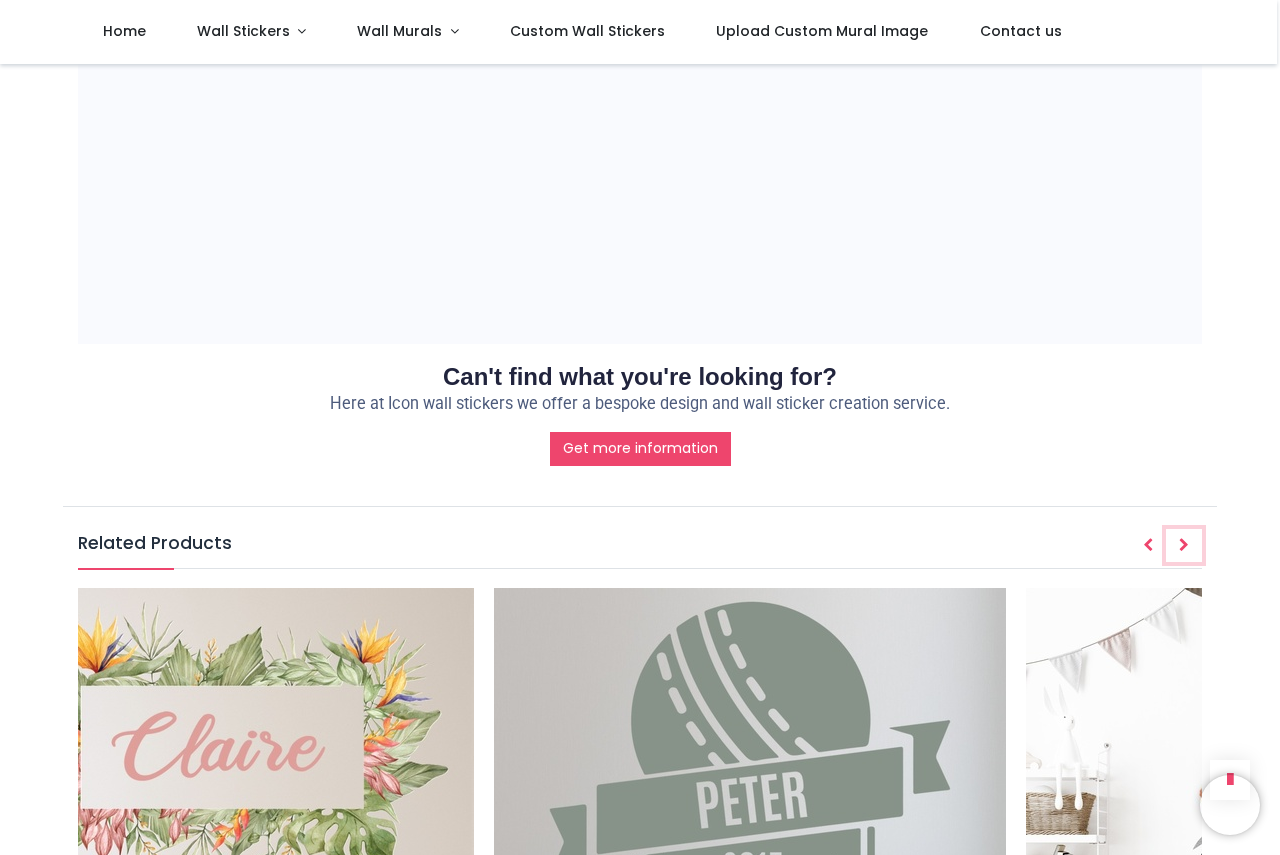 click at bounding box center (1184, 546) 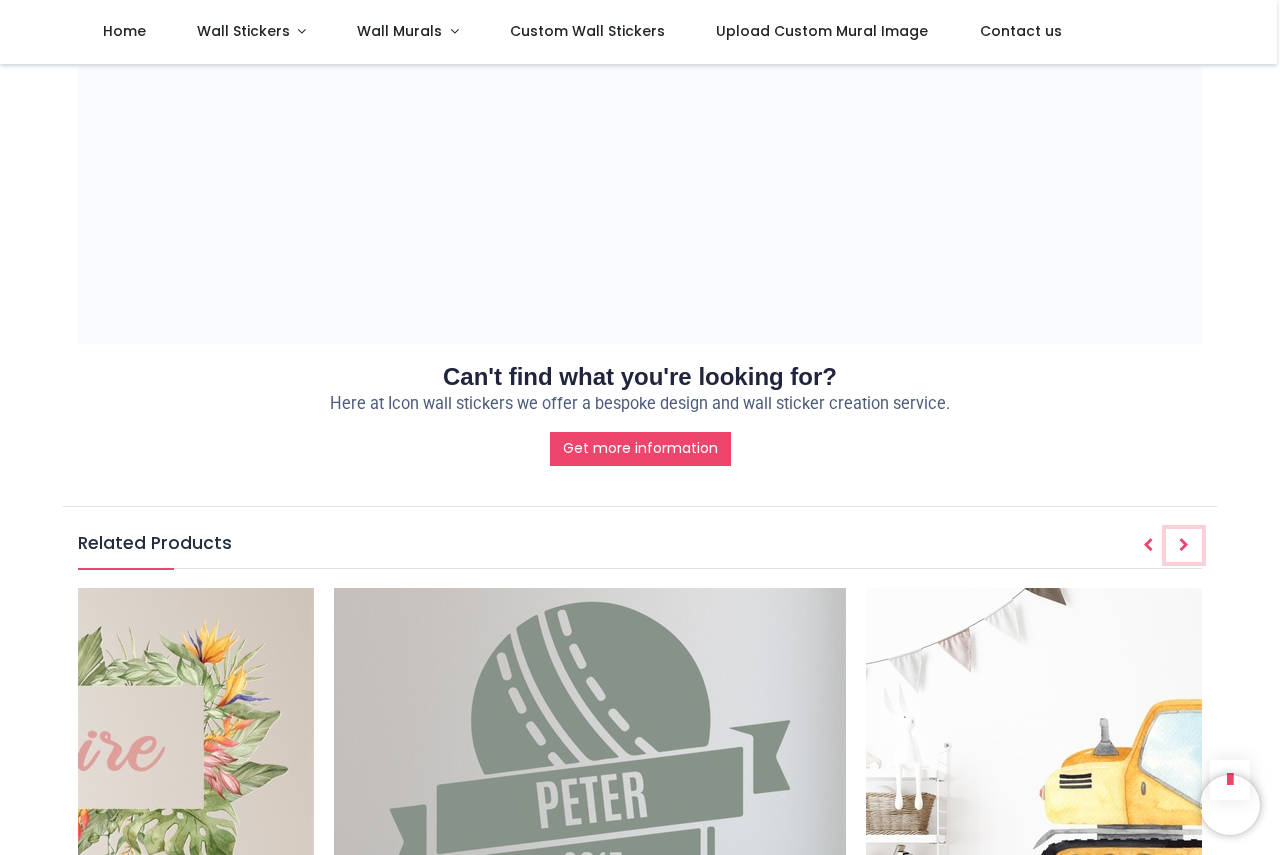 click at bounding box center [1184, 546] 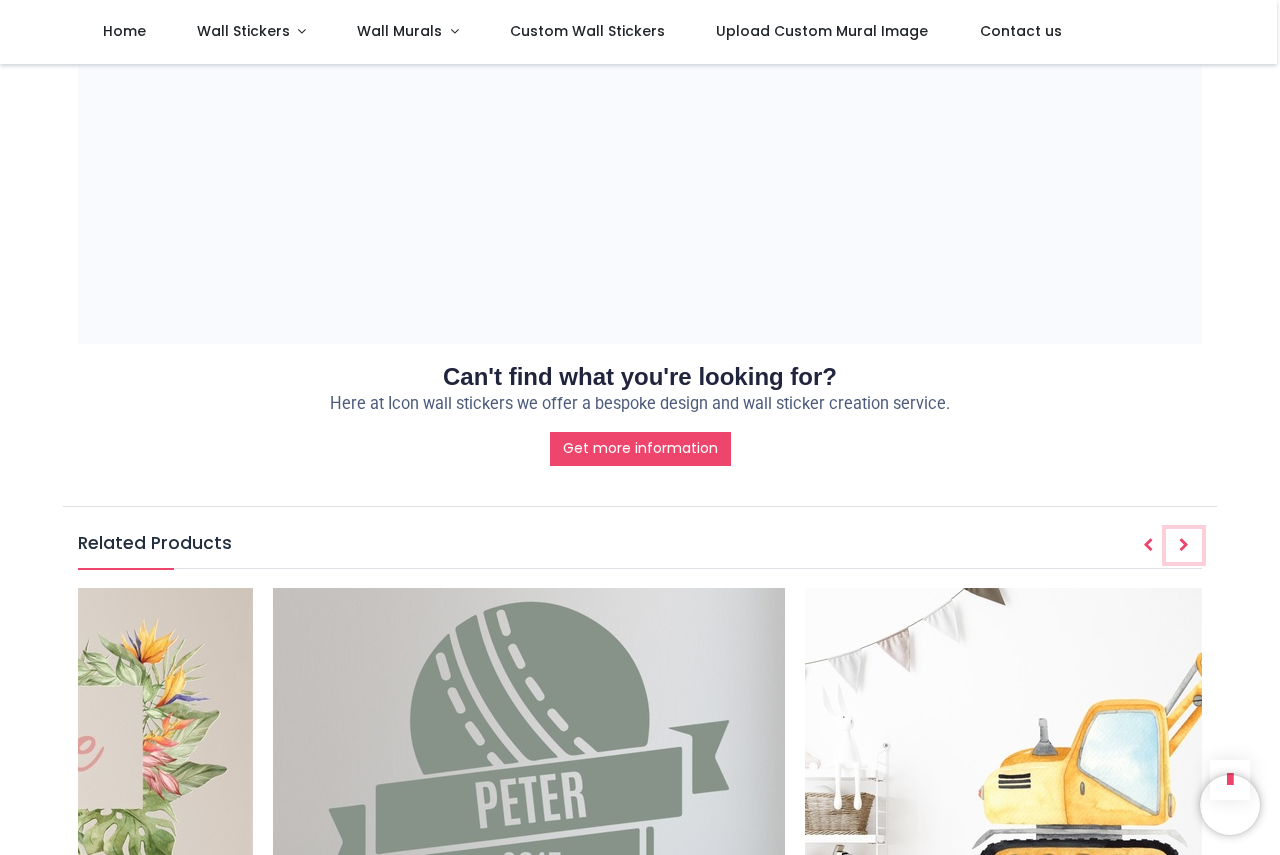 click at bounding box center (1184, 546) 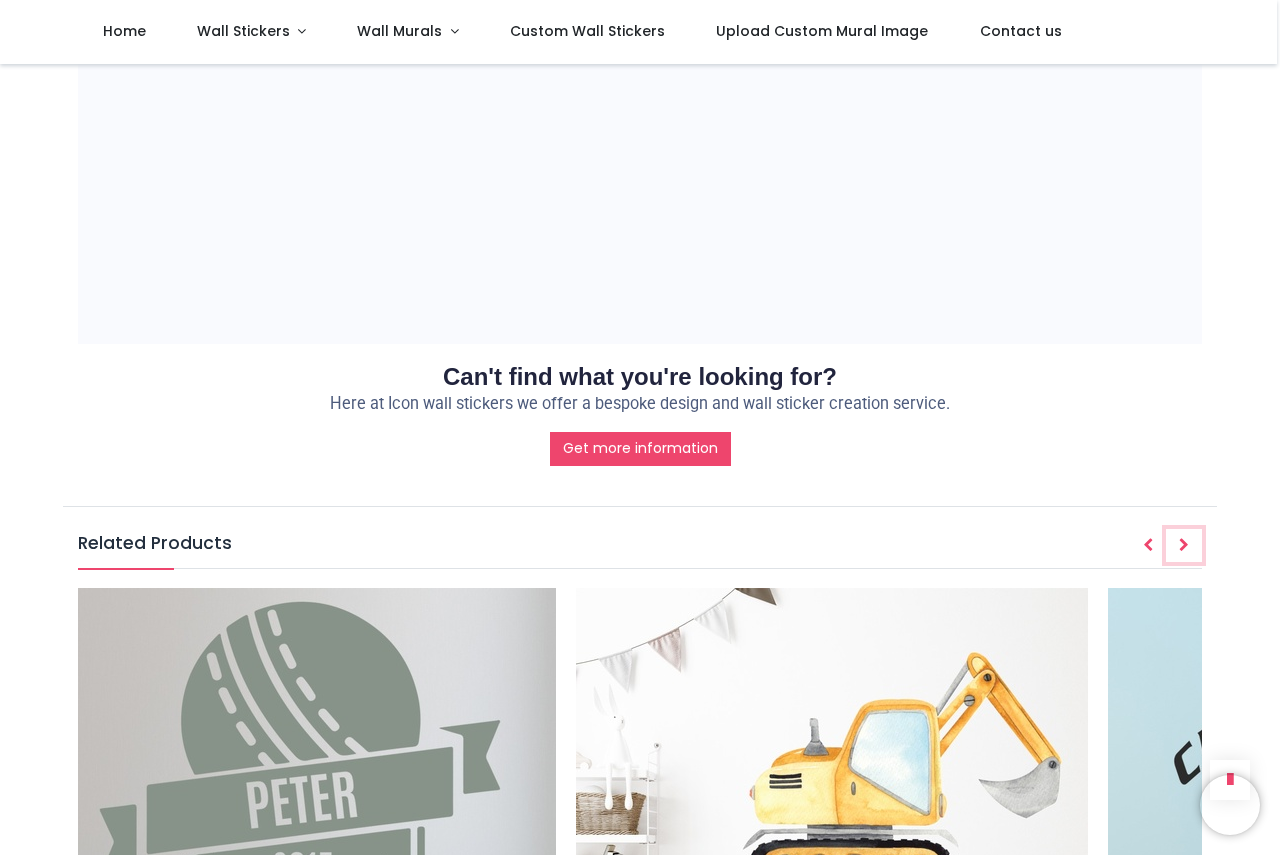 click at bounding box center (1184, 546) 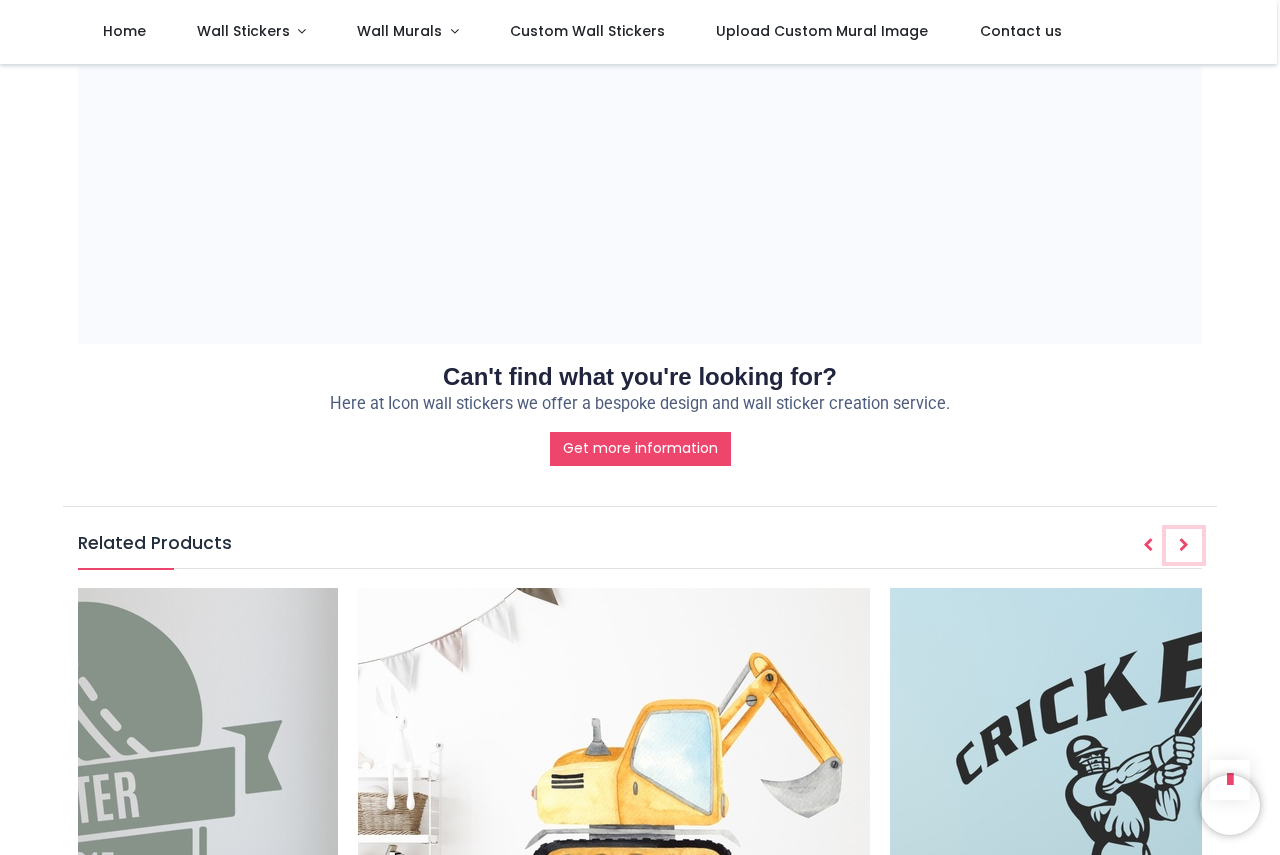 click at bounding box center (1184, 546) 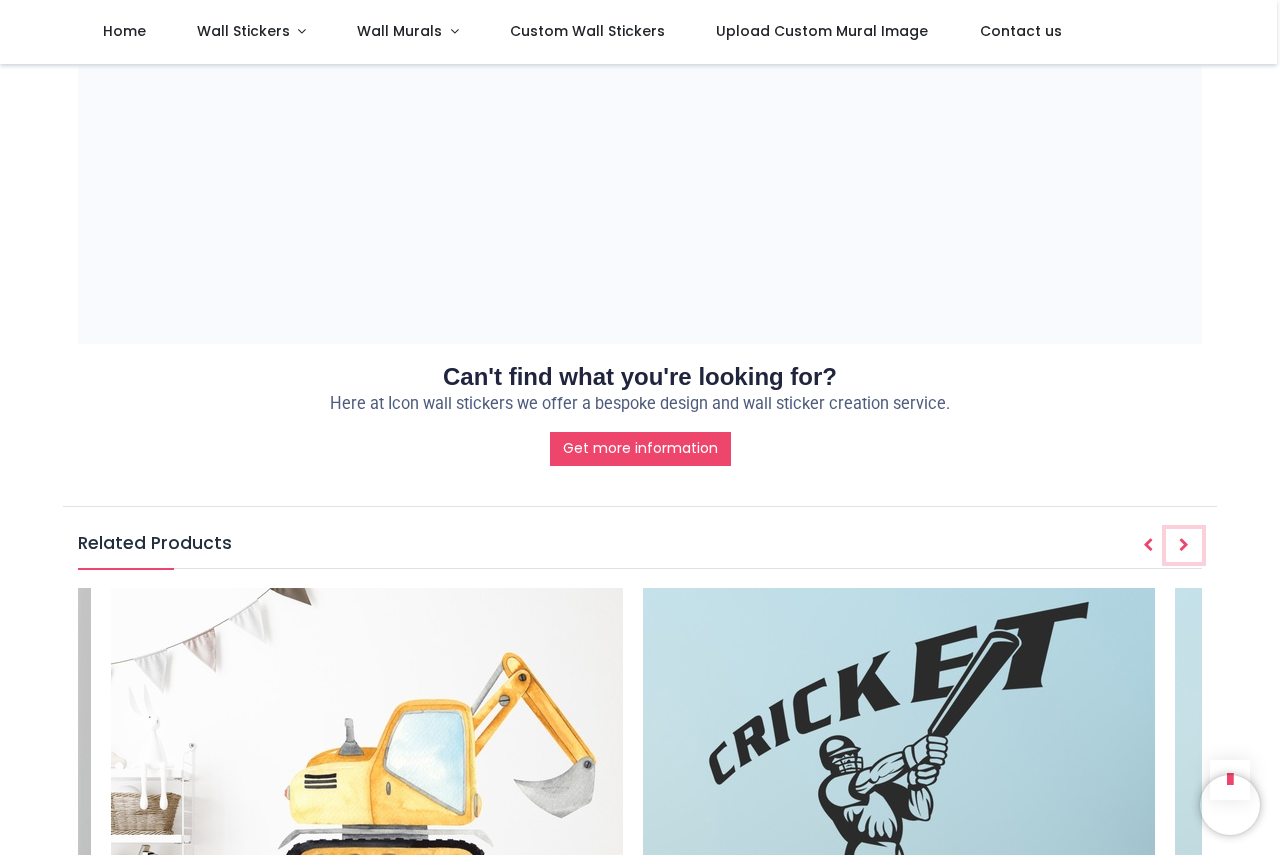 click at bounding box center [1184, 546] 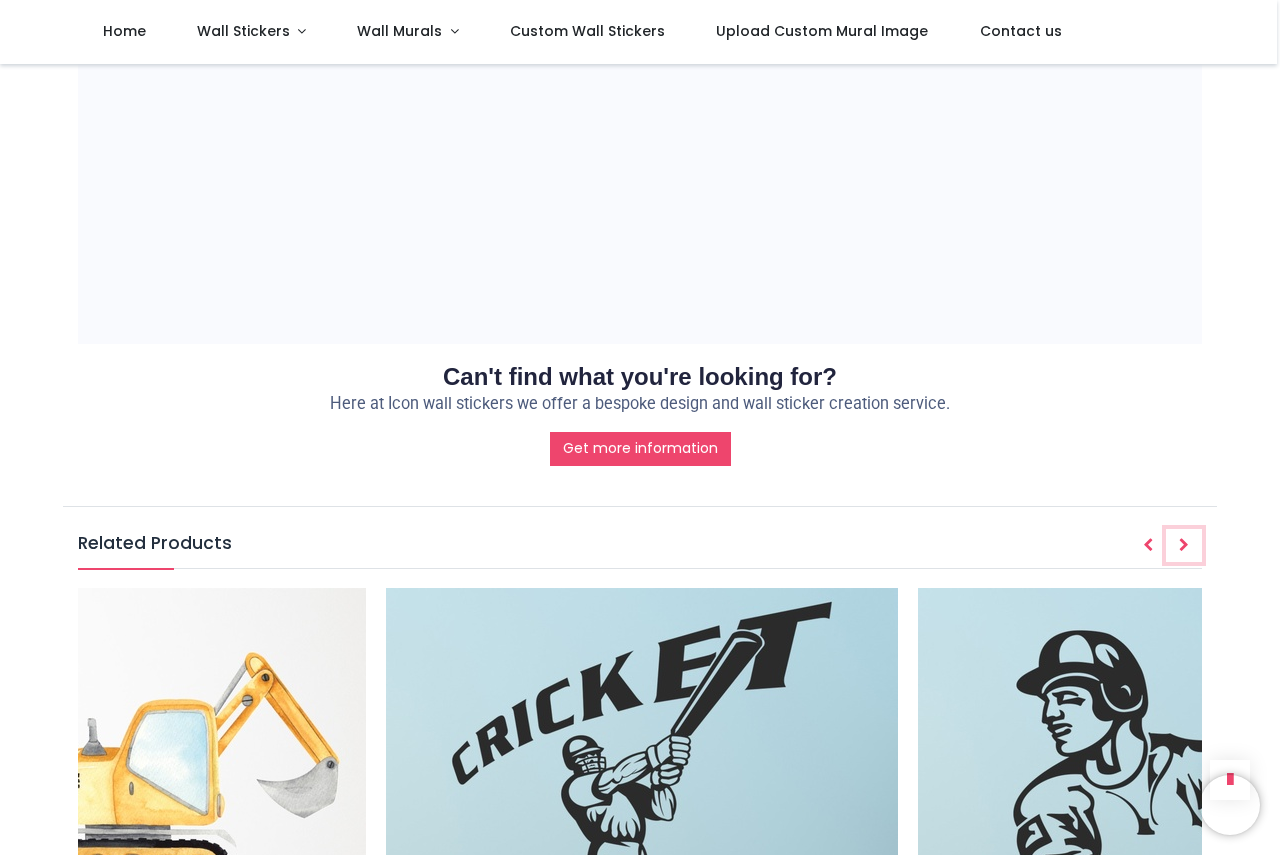 click at bounding box center [1184, 546] 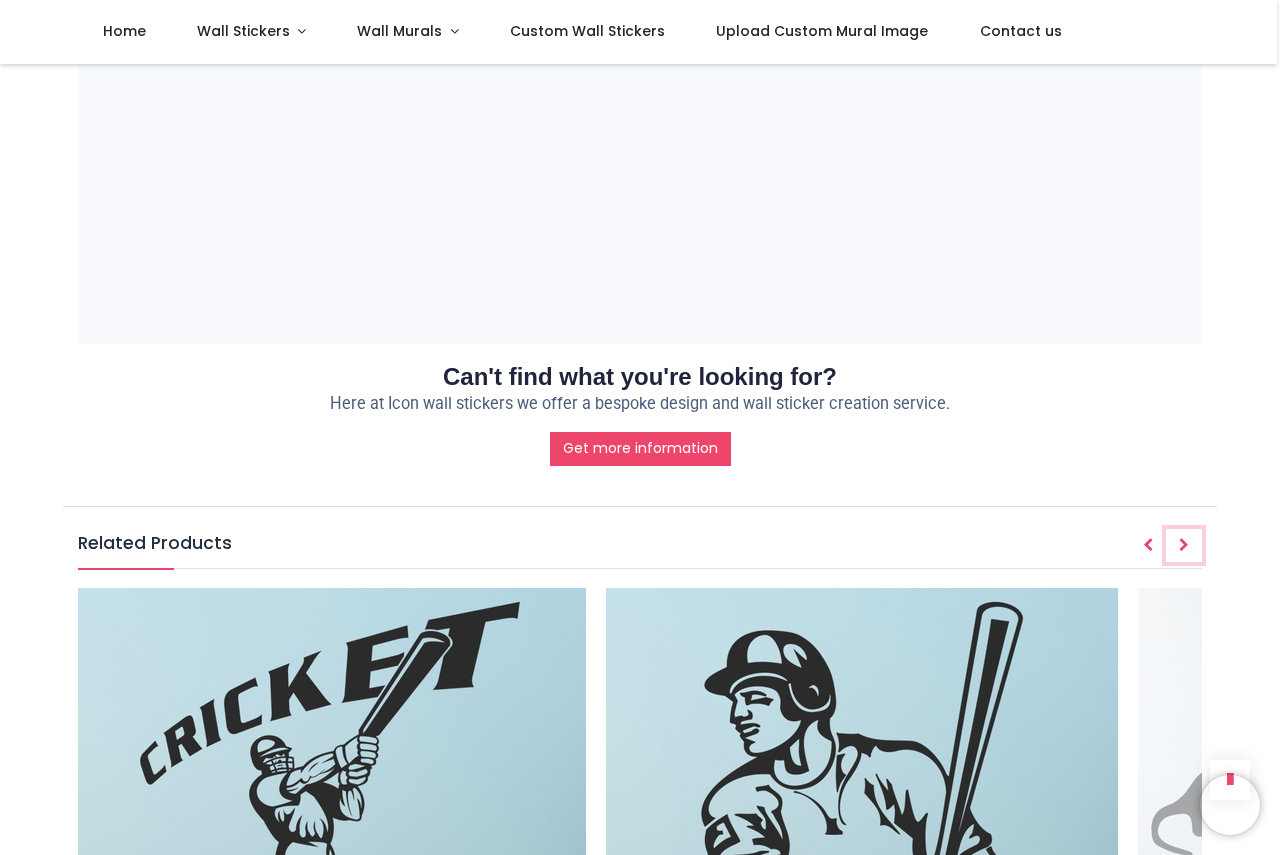 click at bounding box center [1184, 546] 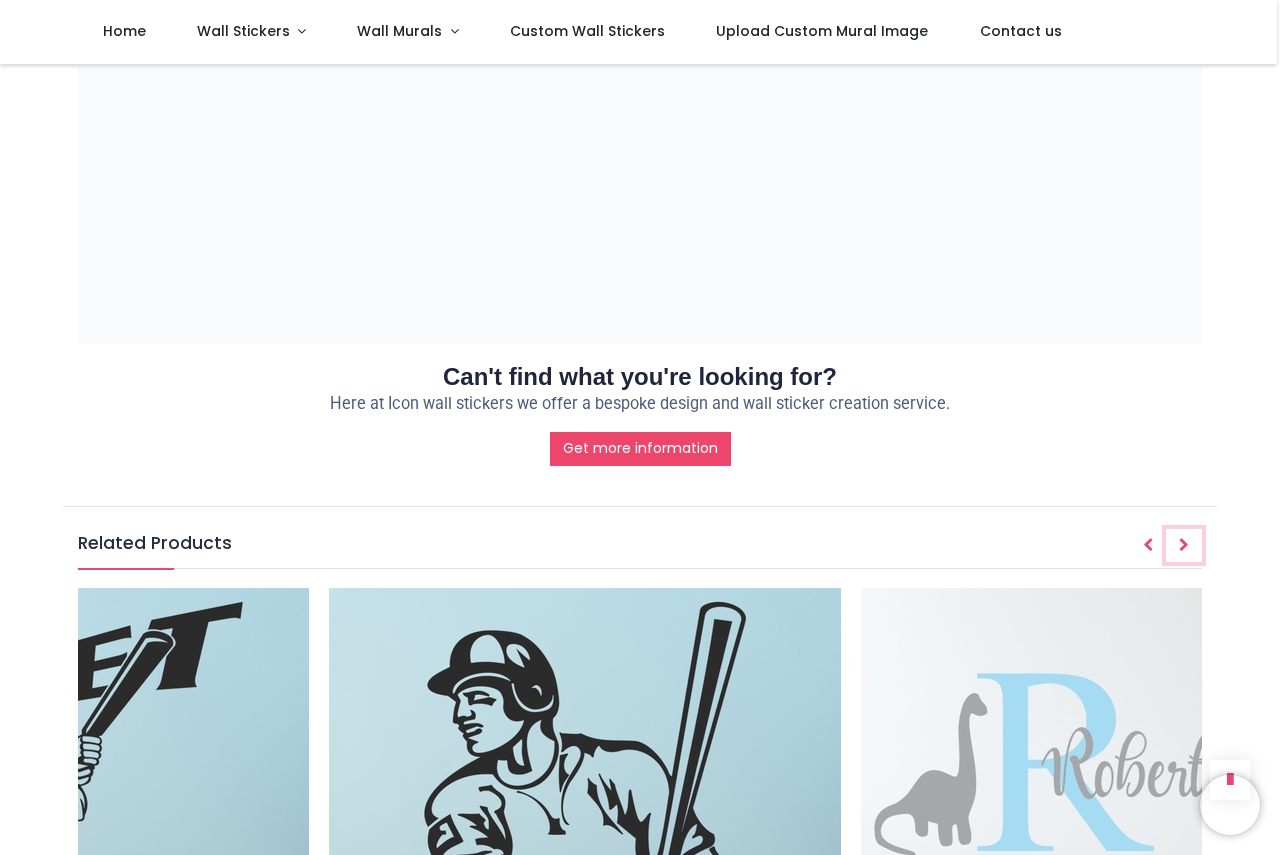 click at bounding box center [1184, 546] 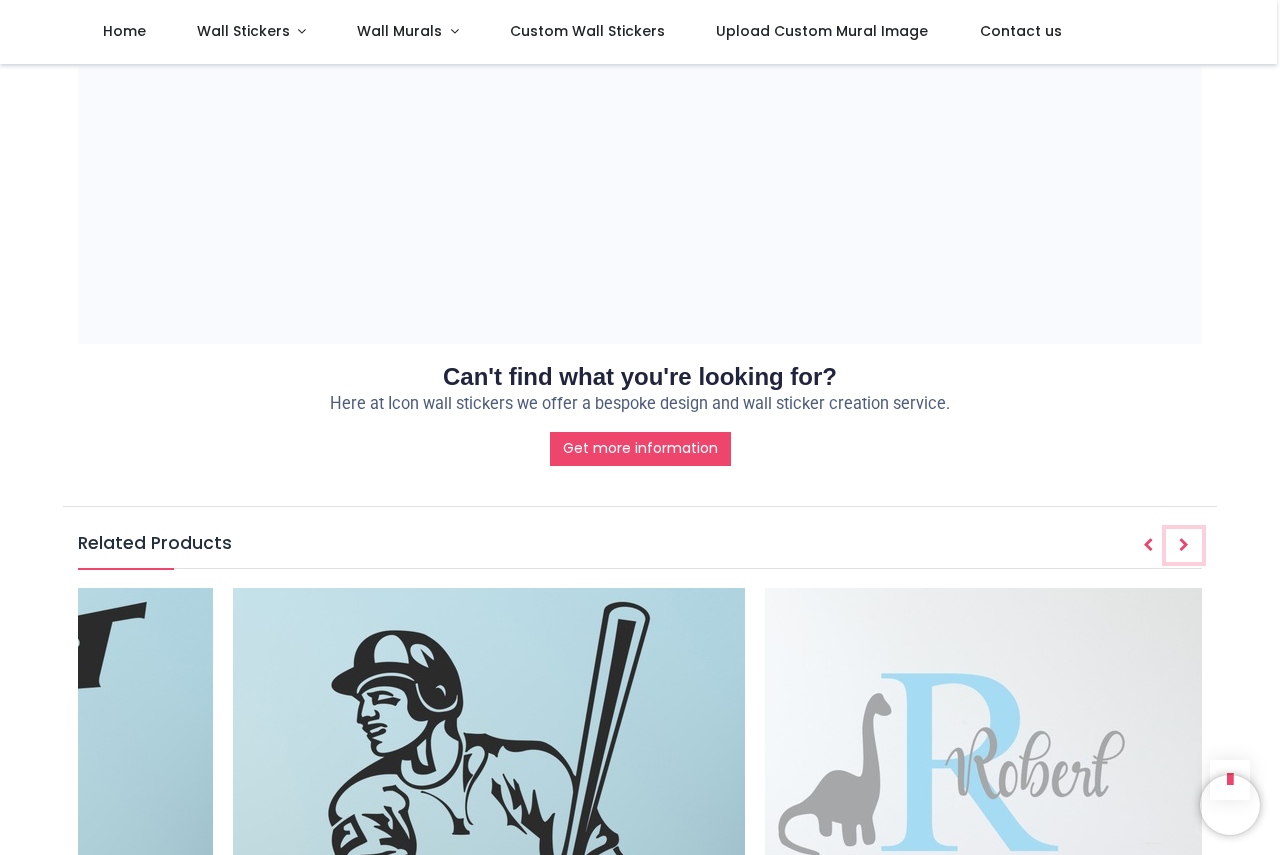 scroll, scrollTop: 0, scrollLeft: 12160, axis: horizontal 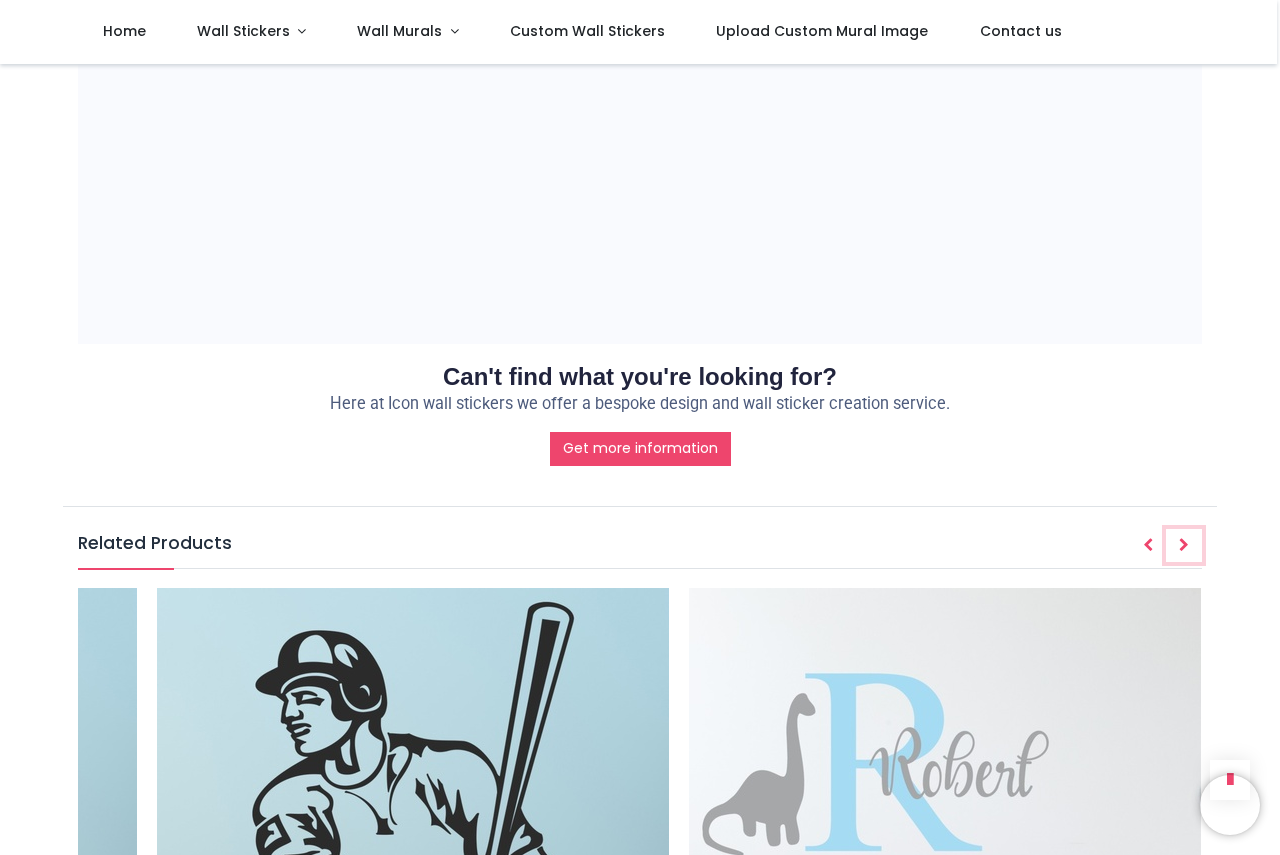 click at bounding box center (1184, 546) 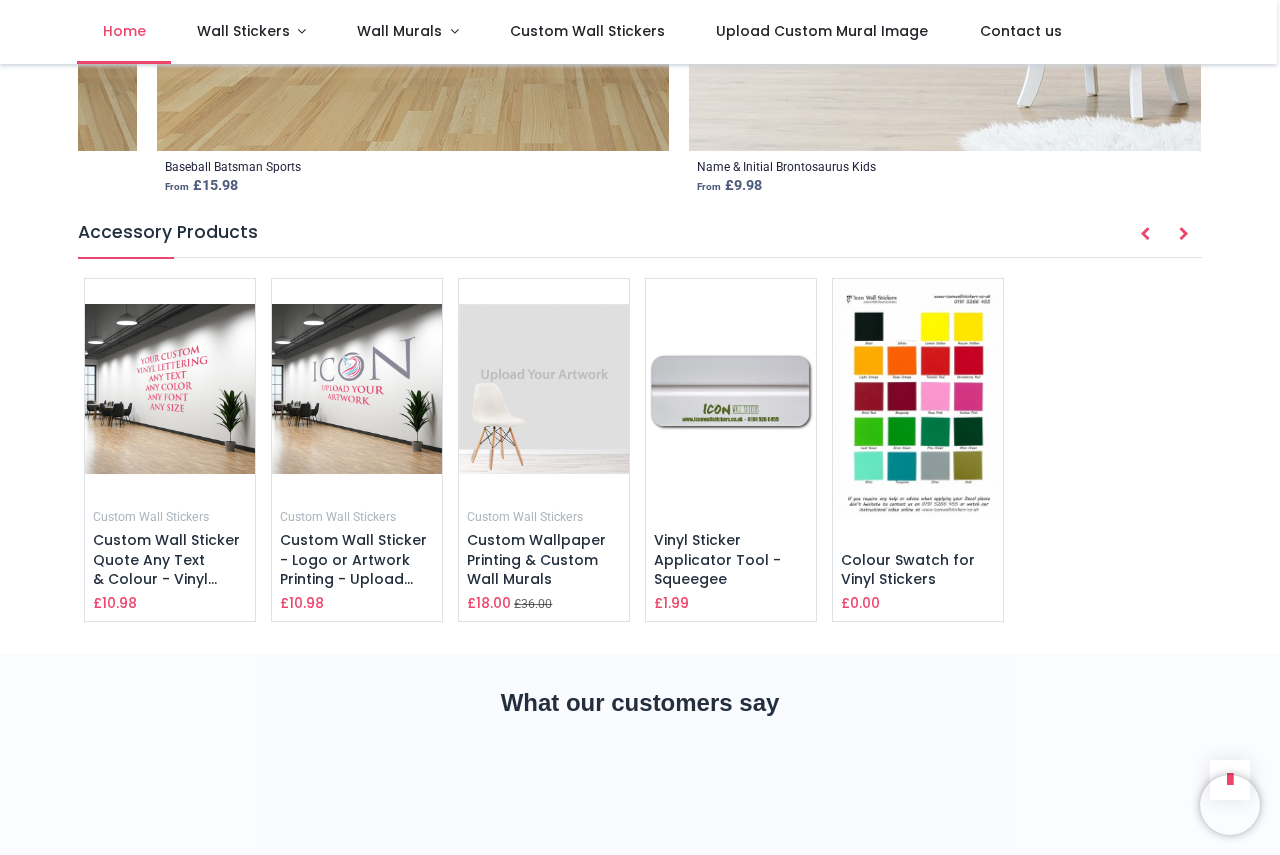 scroll, scrollTop: 2606, scrollLeft: 0, axis: vertical 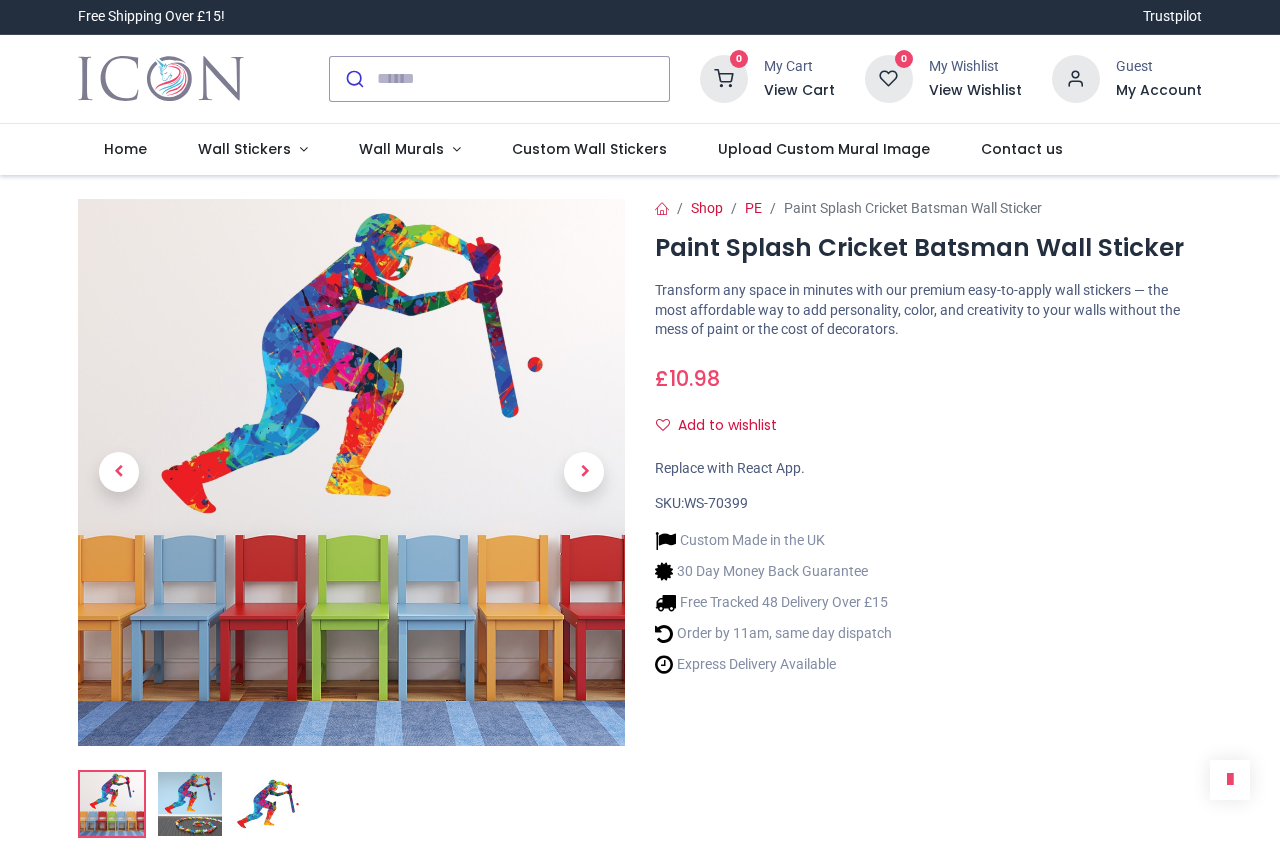 click at bounding box center [523, 79] 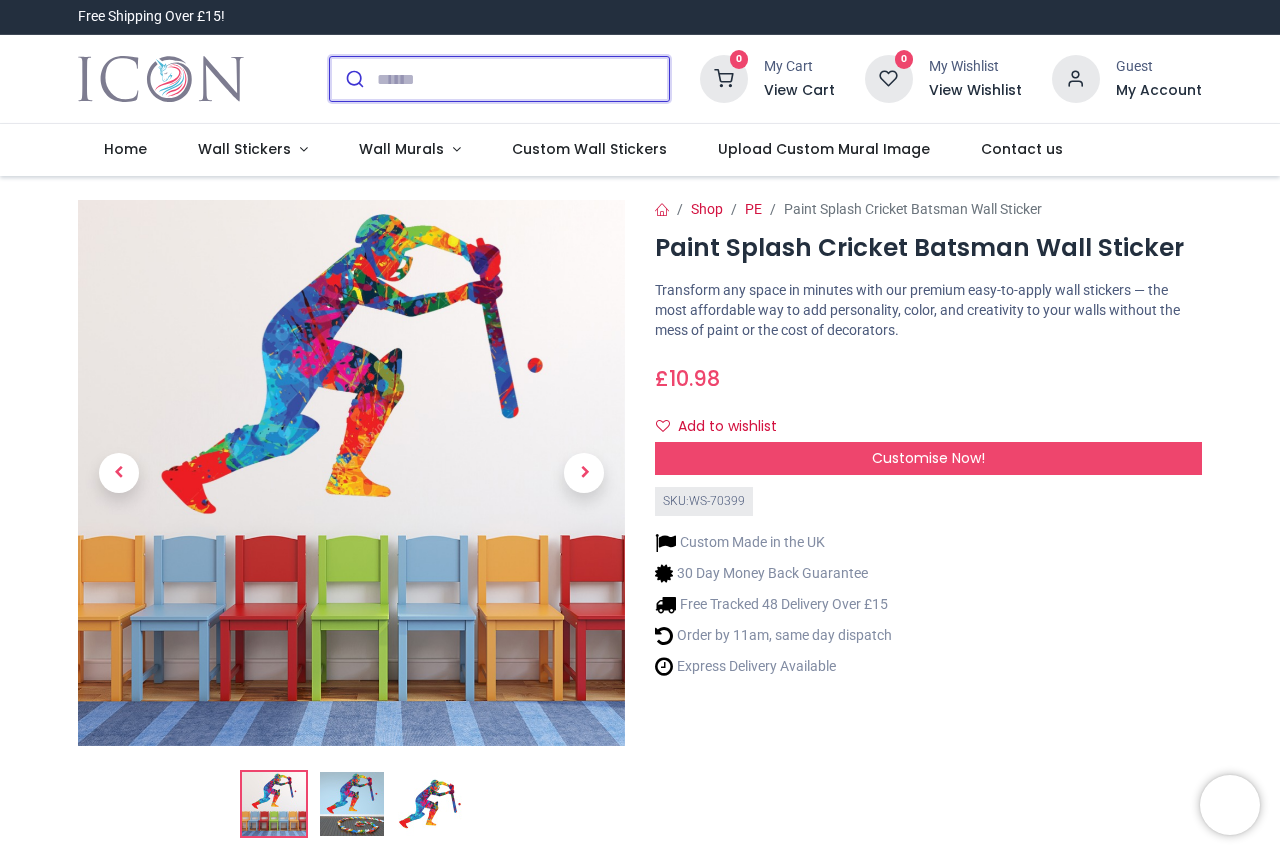 click at bounding box center [523, 79] 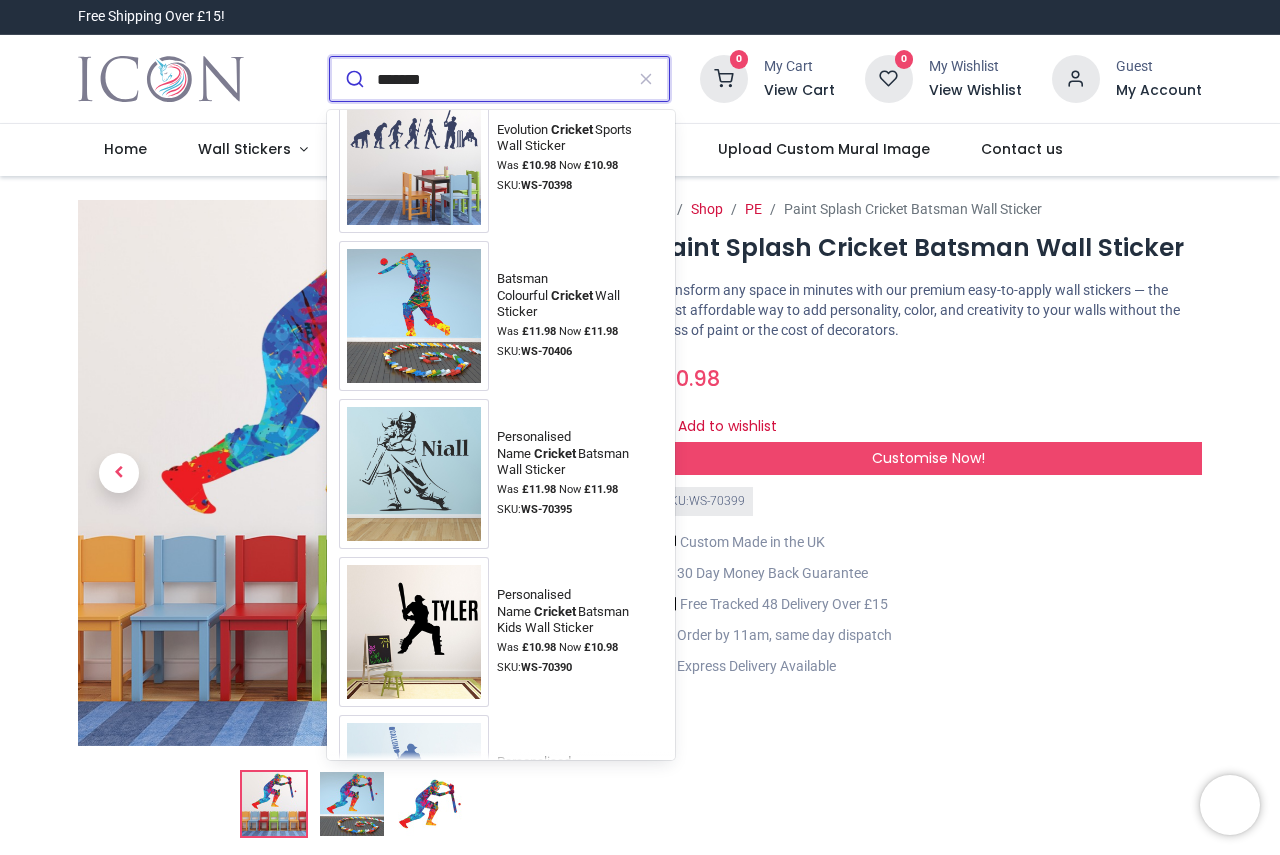 scroll, scrollTop: 2457, scrollLeft: 0, axis: vertical 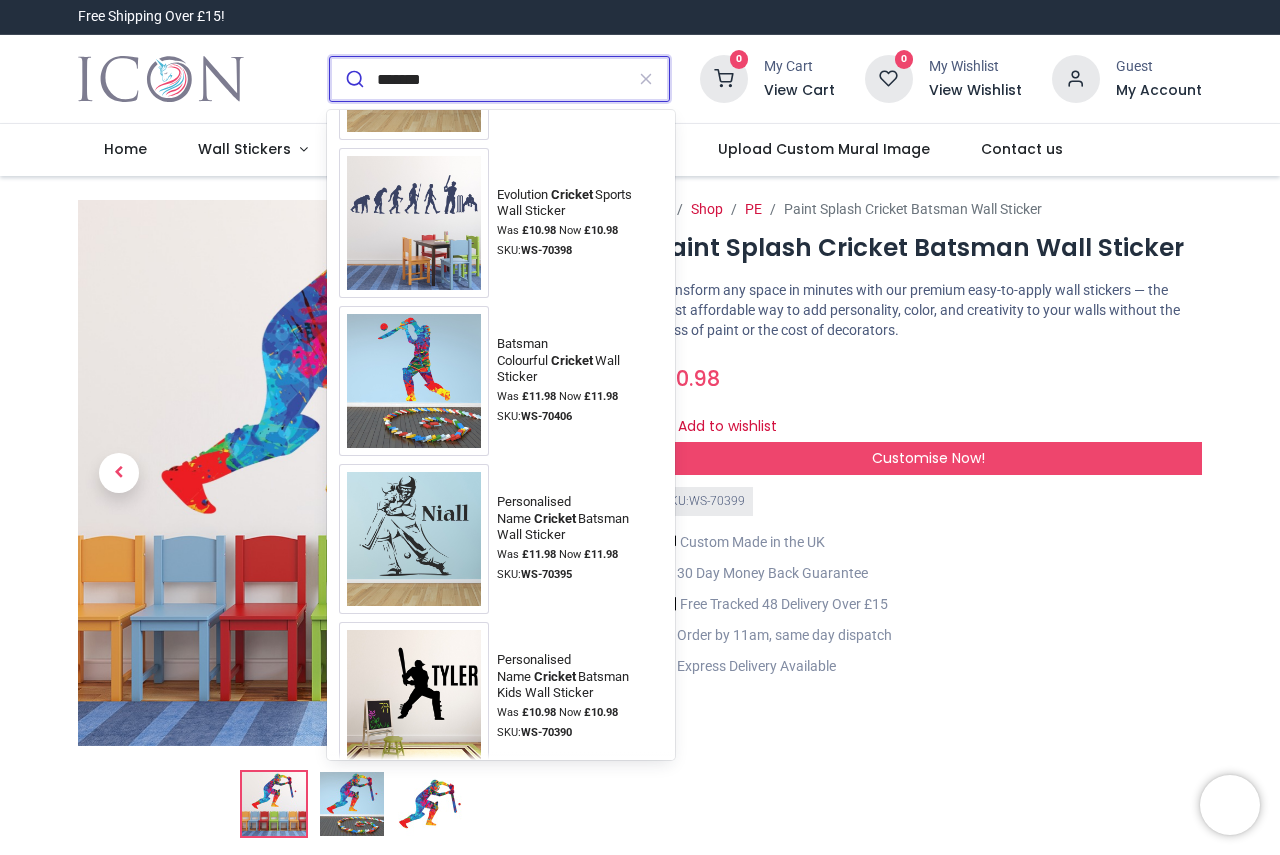 type on "*******" 